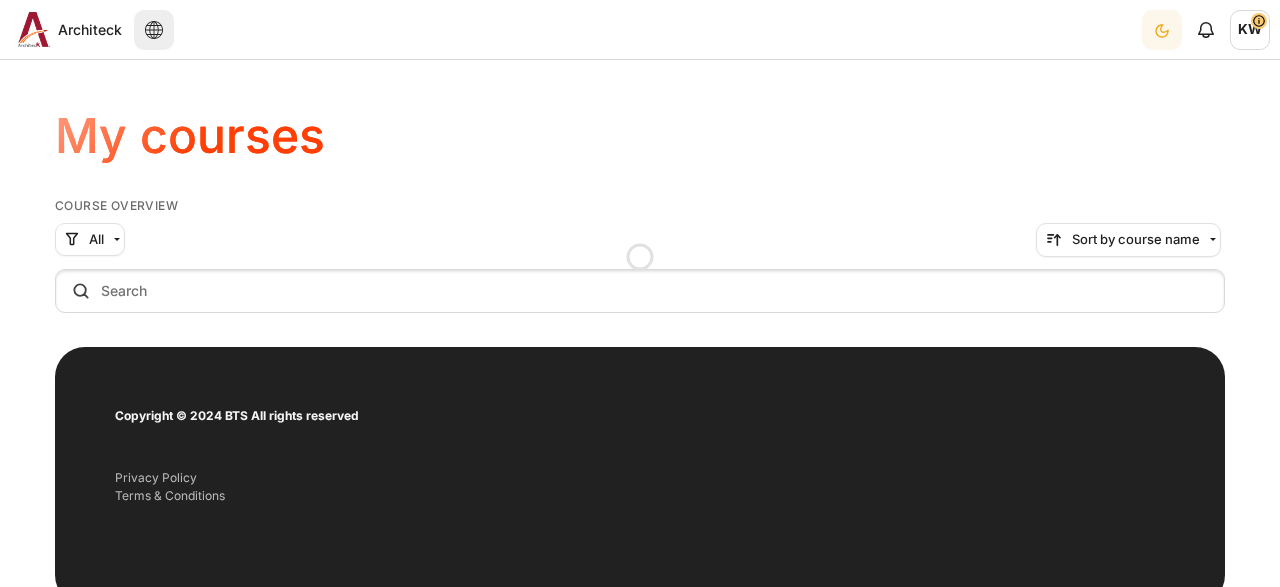 scroll, scrollTop: 0, scrollLeft: 0, axis: both 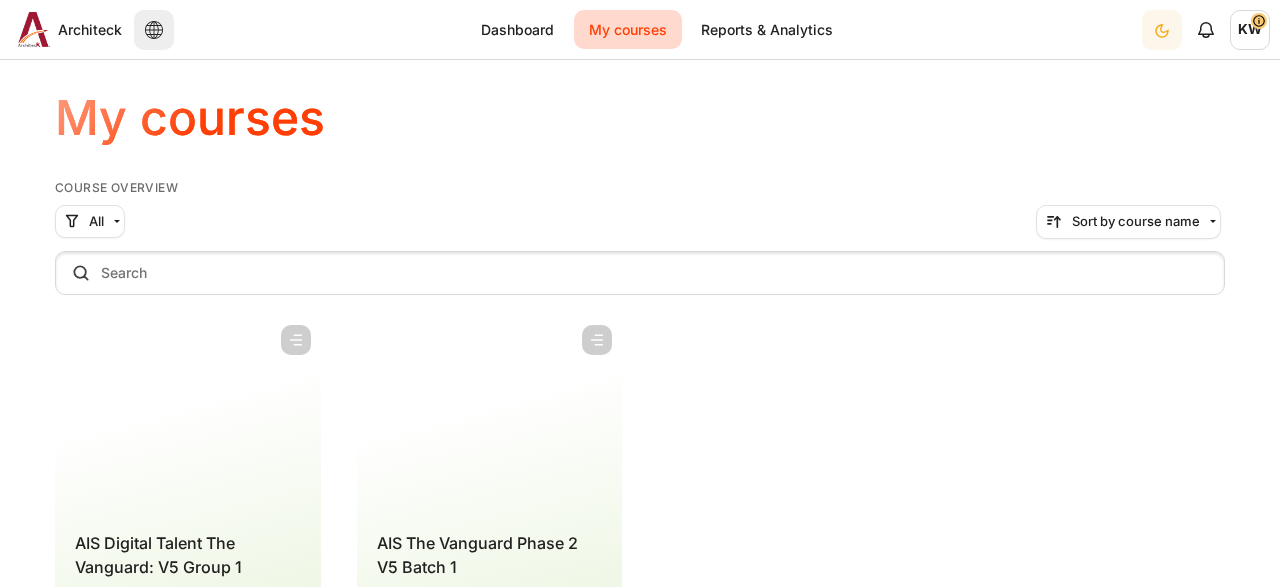 click at bounding box center (490, 415) 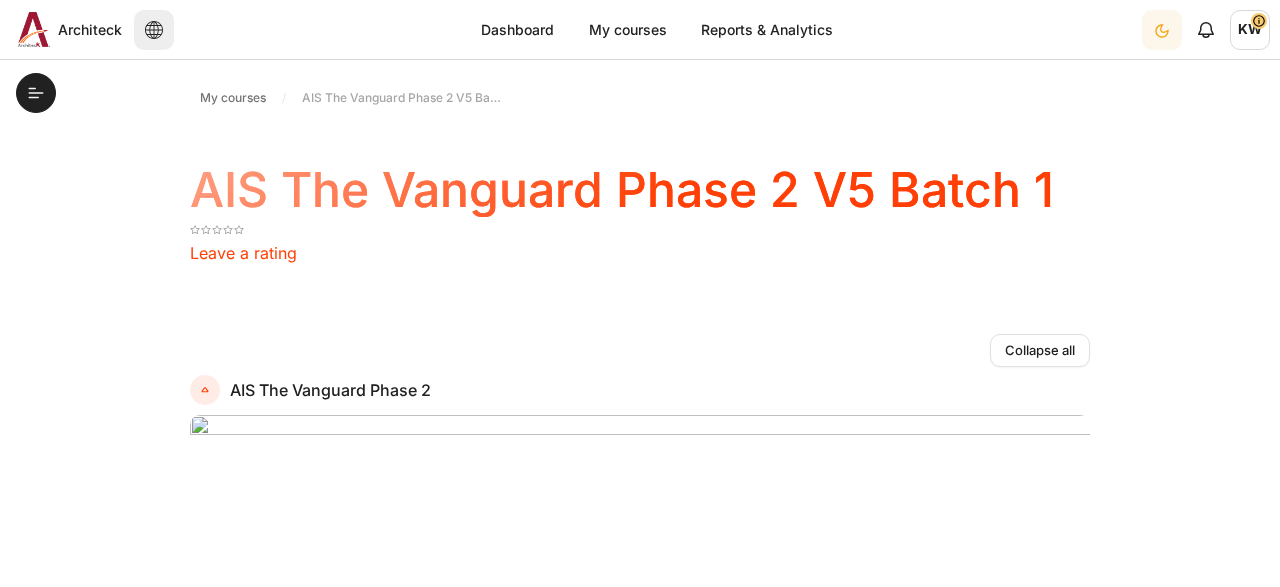 scroll, scrollTop: 0, scrollLeft: 0, axis: both 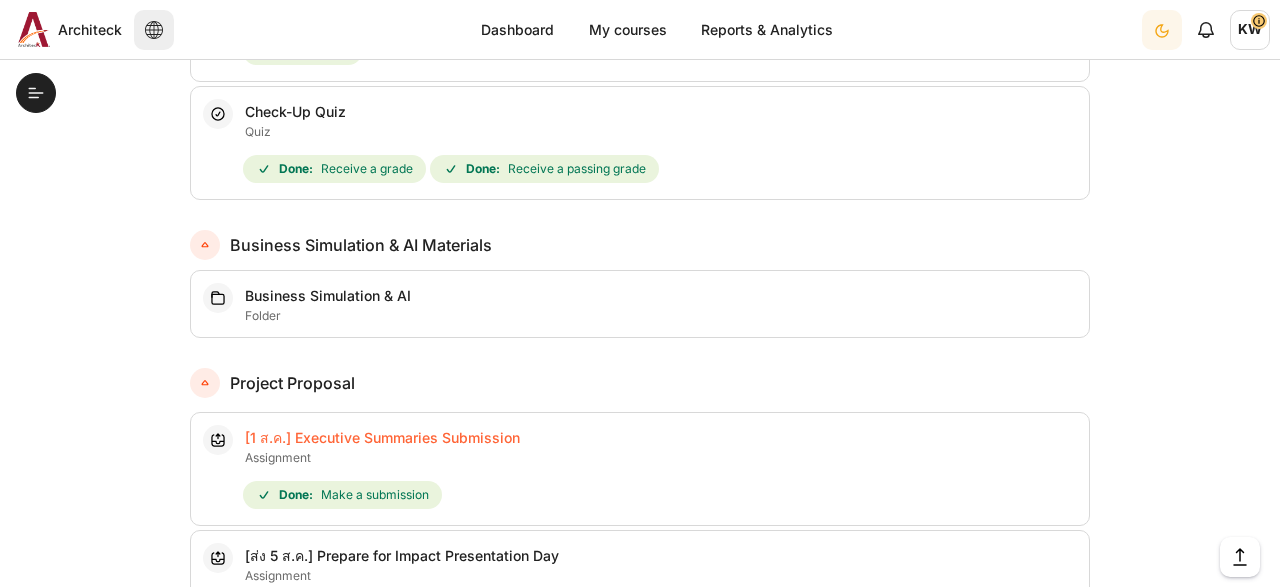 click on "[1 ส.ค.] Executive Summaries Submission   Assignment" at bounding box center [382, 437] 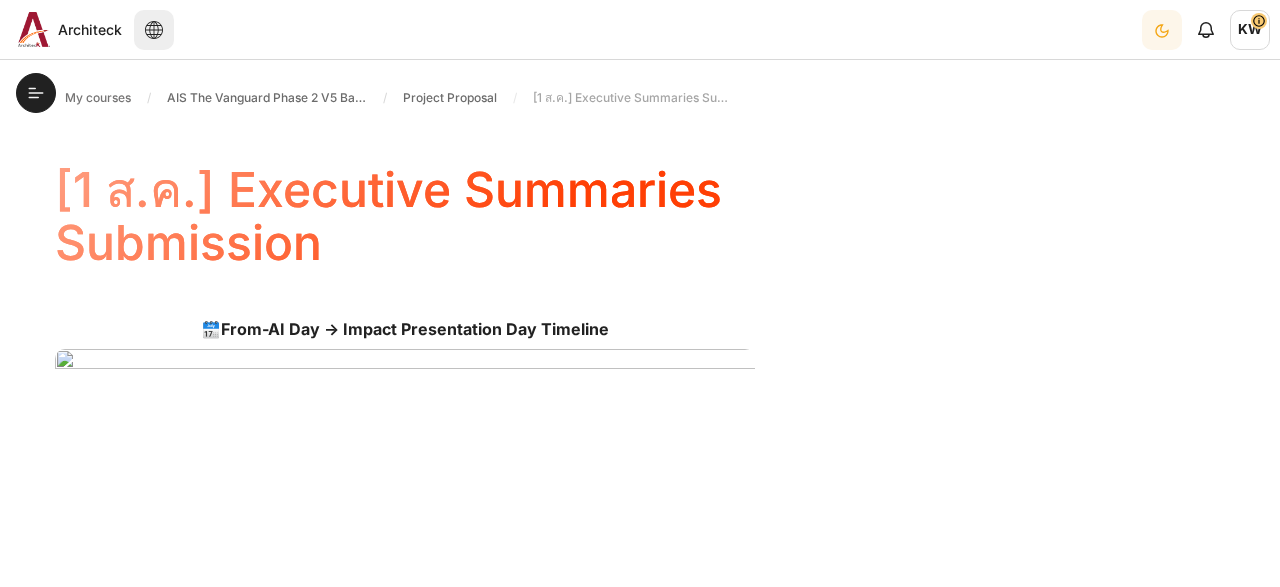 scroll, scrollTop: 0, scrollLeft: 0, axis: both 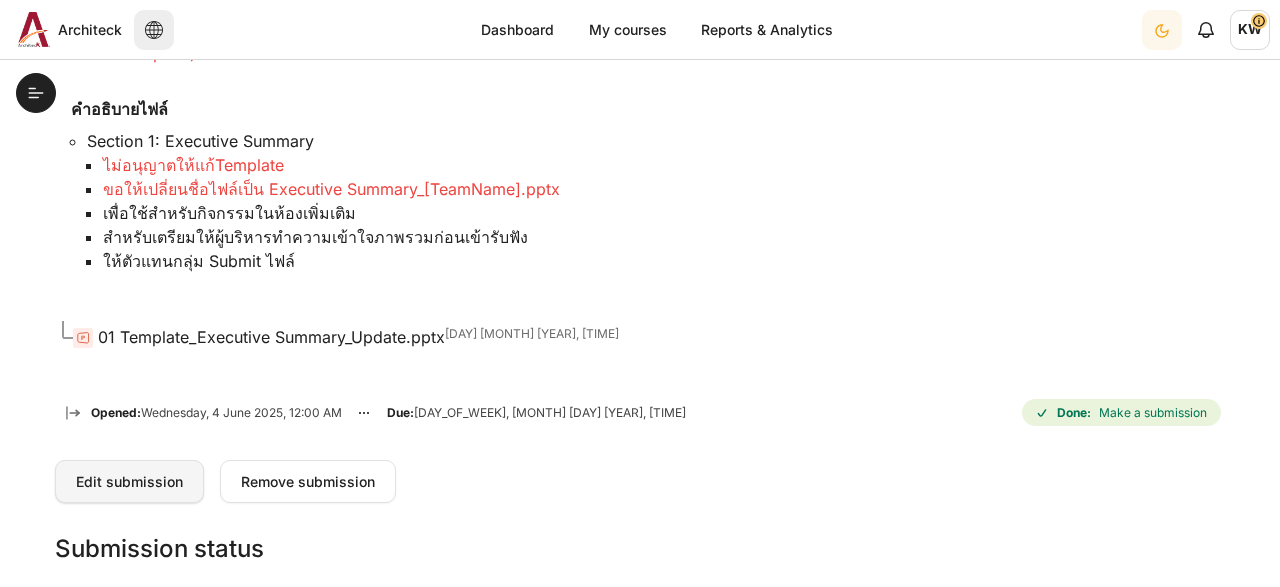 click on "Edit submission" at bounding box center (129, 481) 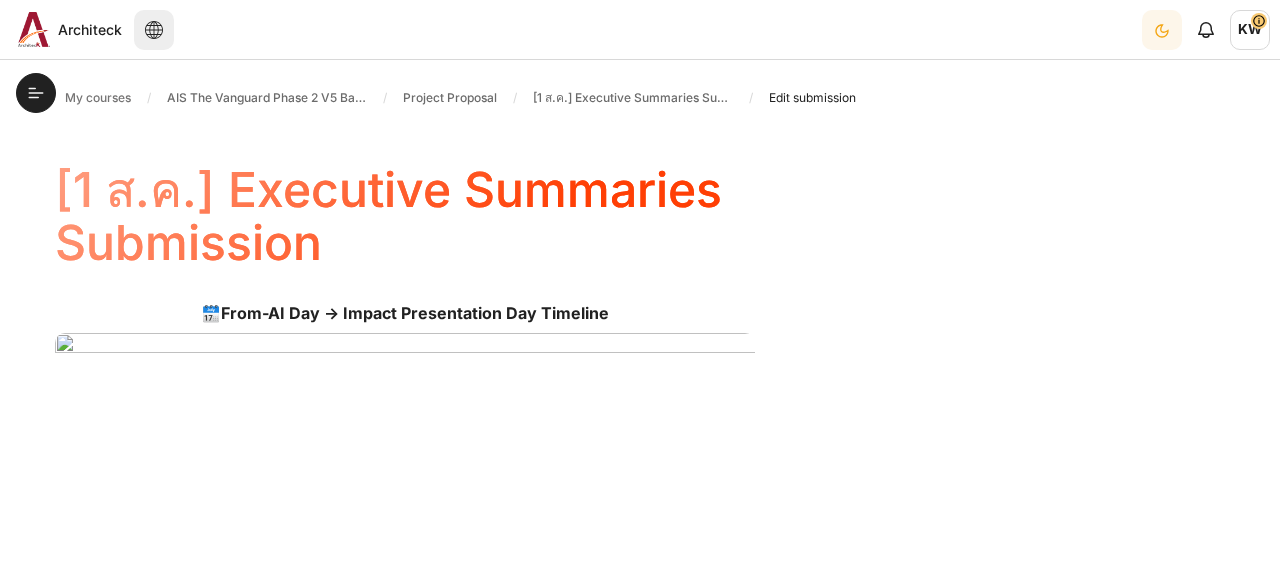 scroll, scrollTop: 0, scrollLeft: 0, axis: both 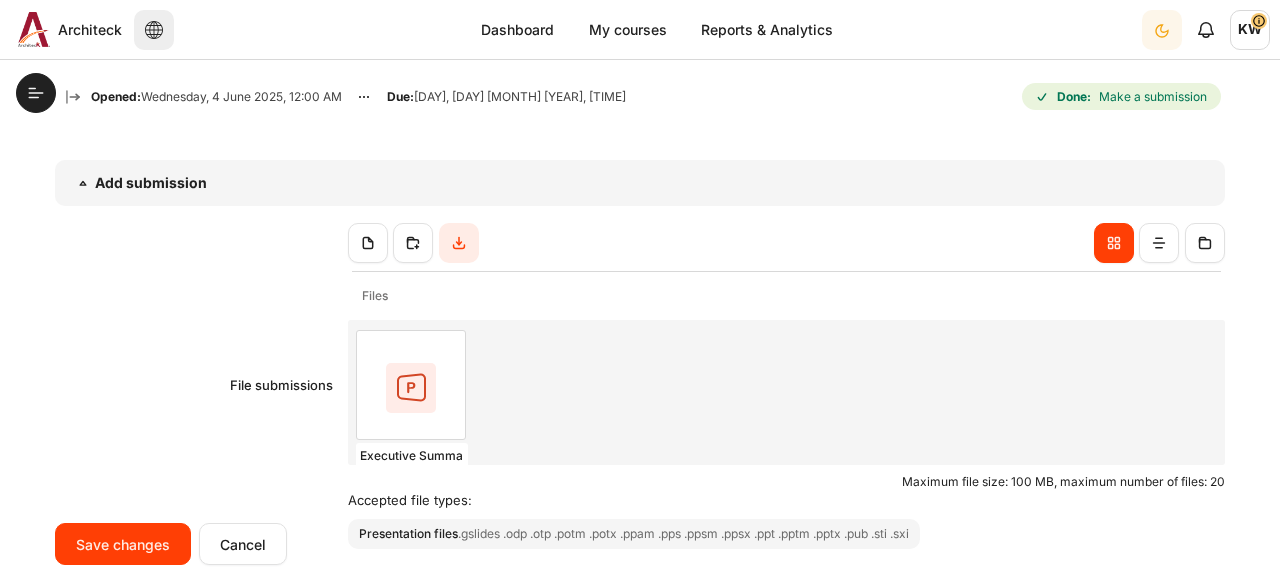 click at bounding box center (406, 385) 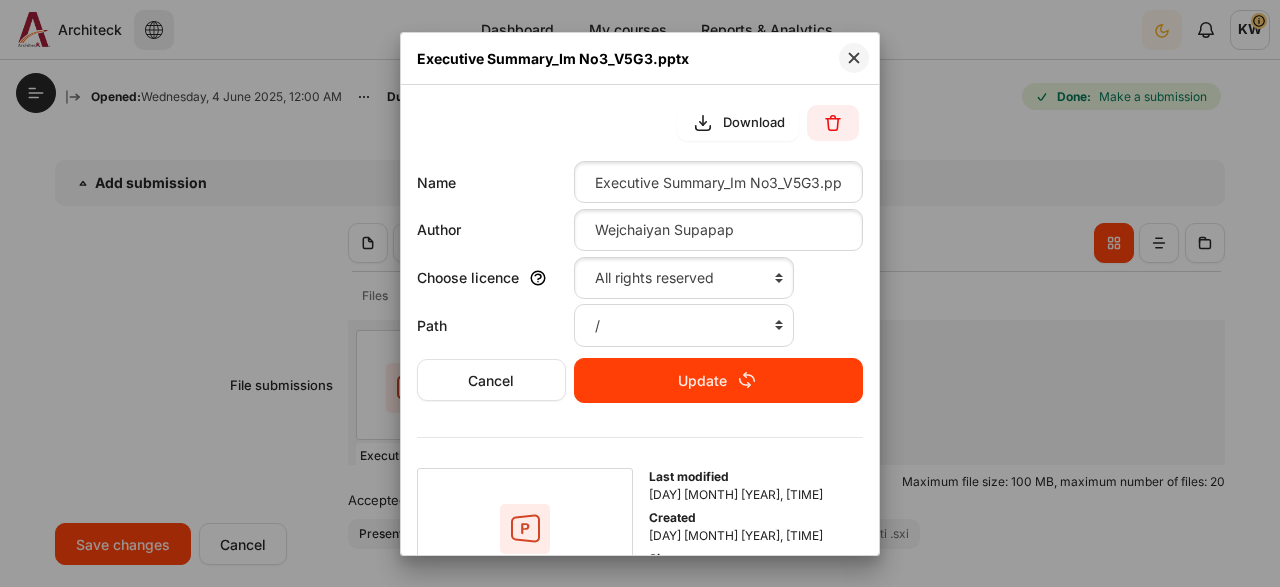 click at bounding box center [640, 293] 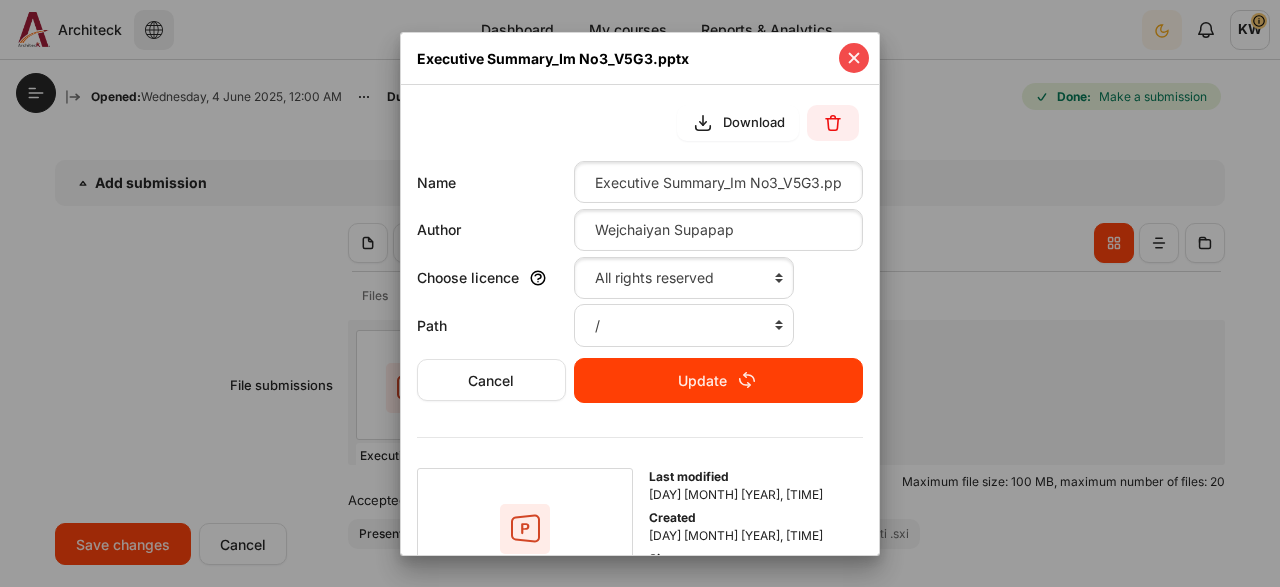 click at bounding box center (854, 58) 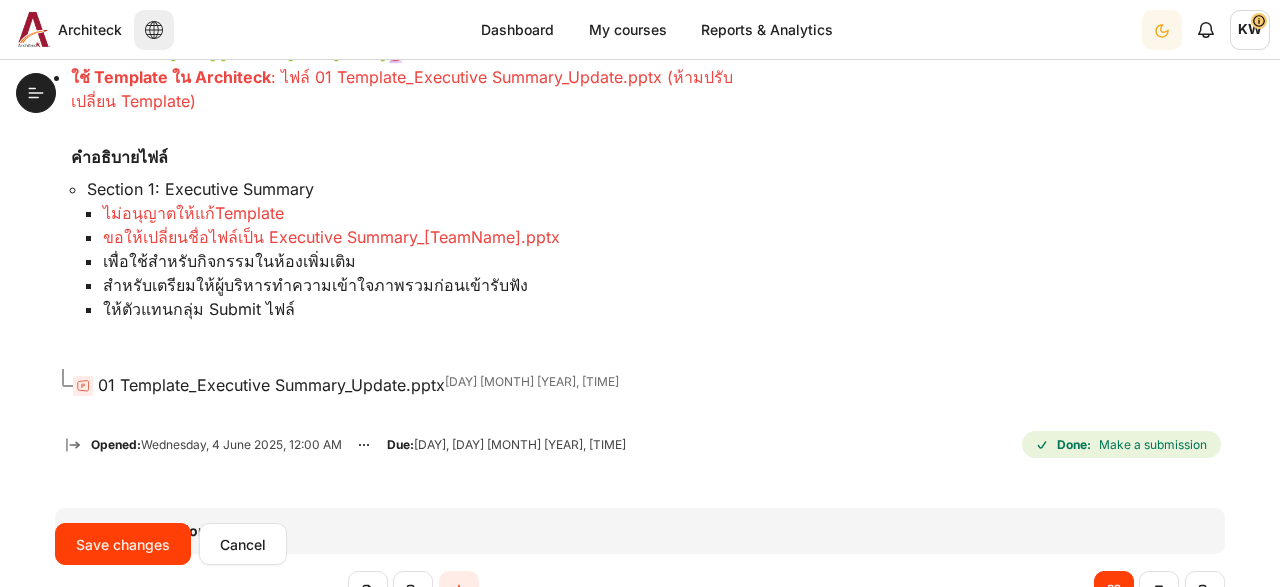 scroll, scrollTop: 284, scrollLeft: 0, axis: vertical 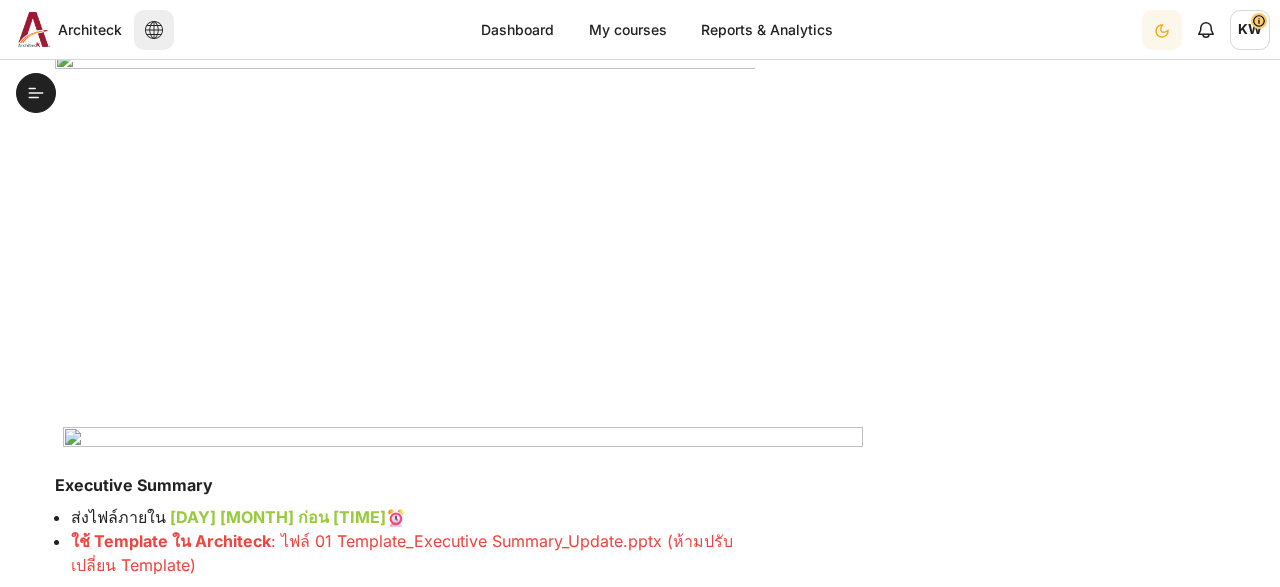 click on "🗓️  From-AI Day → Impact Presentation Day Timeline
Executive Summary ส่งไฟล์ภายใน   1  August  ก่อน 15.00 น.  ใช้ Template ใน Architeck  : ไฟล์ 01 Template_Executive Summary_Update.pptx (ห้ามปรับเปลี่ยน Template) คำอธิบายไฟล์ Section 1: Executive Summary ไม่อนุญาตให้แก้  Template ขอให้เปลี่ยนชื่อไฟล์เป็น Executive Summary _[TeamName].pptx เพื่อใช้สำหรับกิจกรรมในห้องเพิ่มเติม สำหรับเตรียมให้ผู้บริหารทำความเข้าใจภาพรวมก่อนเข้ารับฟัง ให้ตัวแทนกลุ่ม Submit ไฟล์    01 Template_Executive Summary_Update.pptx" at bounding box center (640, 472) 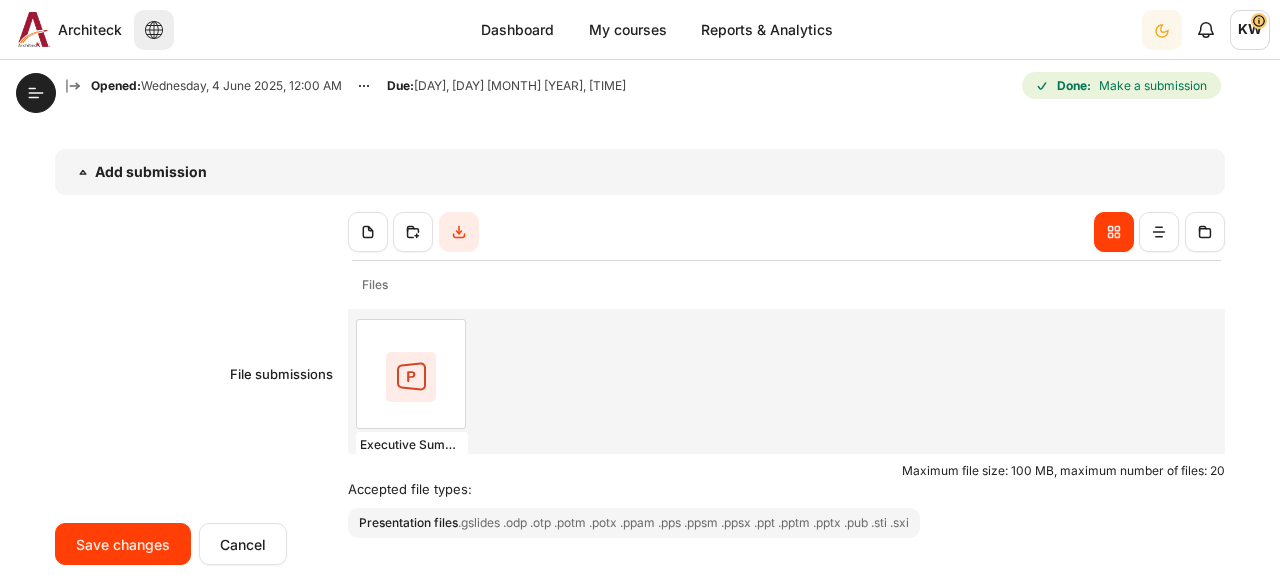 scroll, scrollTop: 1212, scrollLeft: 0, axis: vertical 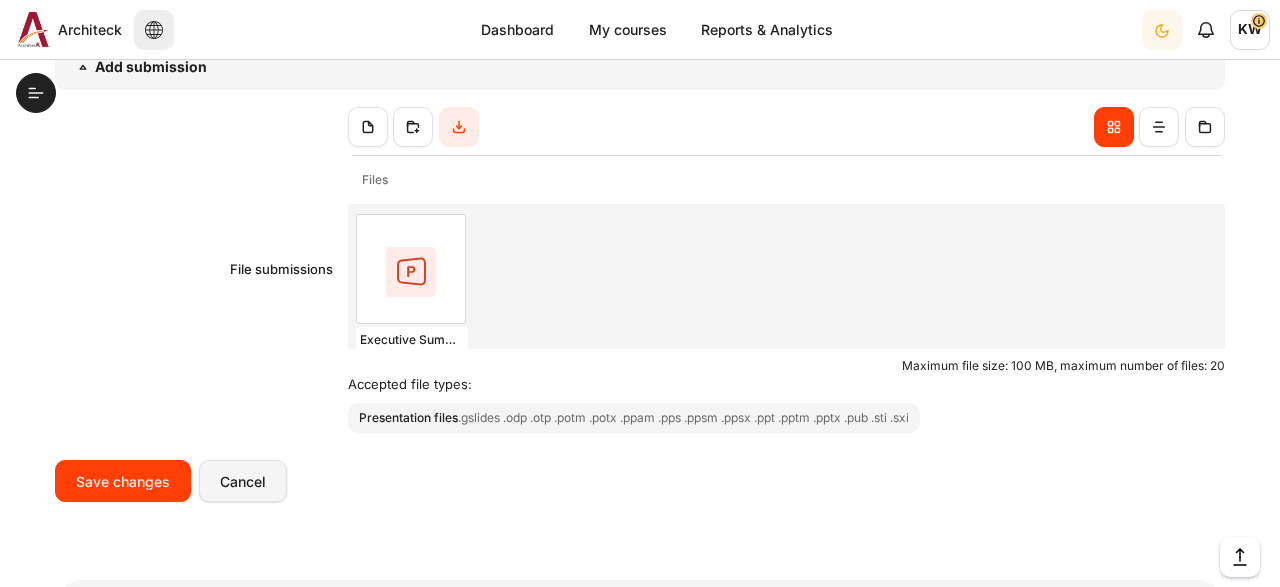 click on "Cancel" at bounding box center (243, 481) 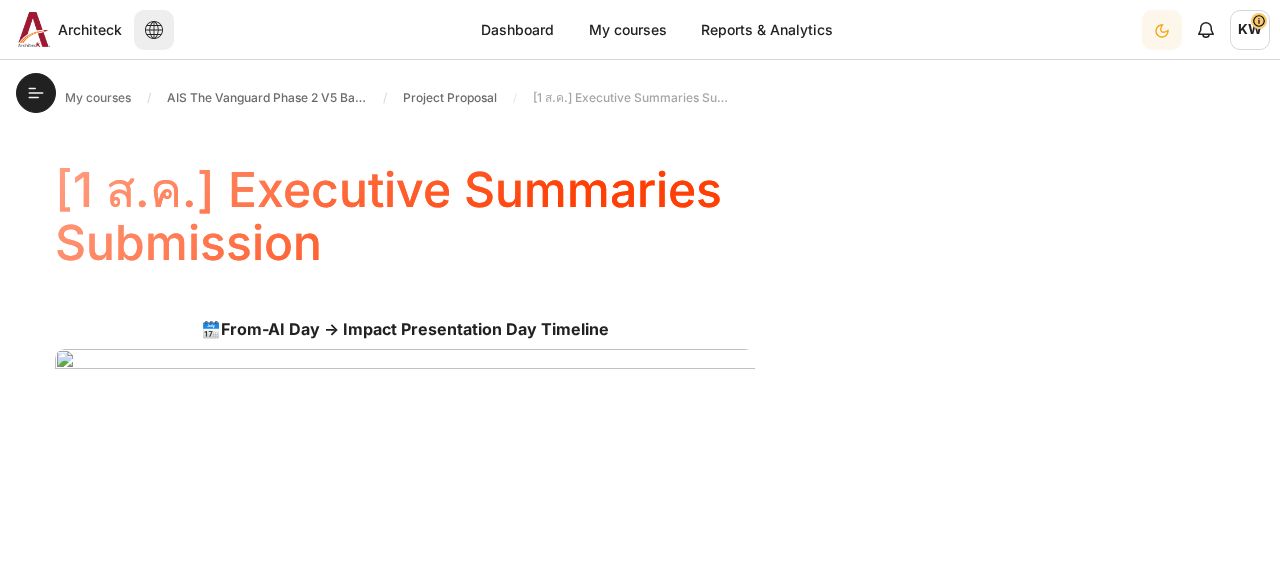 scroll, scrollTop: 0, scrollLeft: 0, axis: both 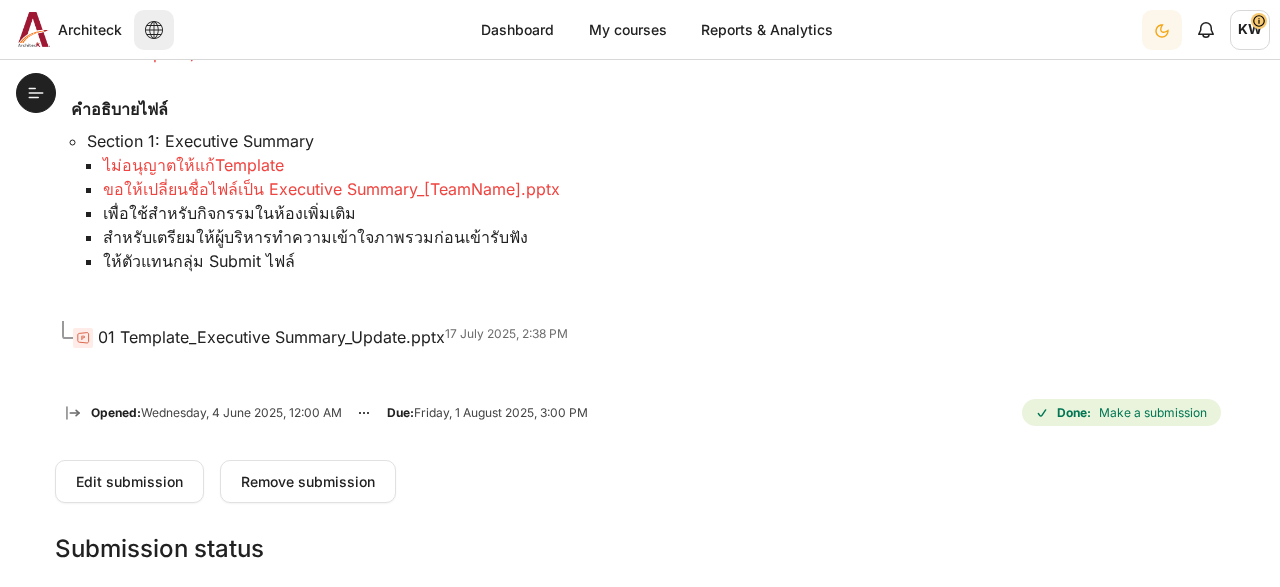 click on "01 Template_Executive Summary_Update.pptx" at bounding box center [271, 337] 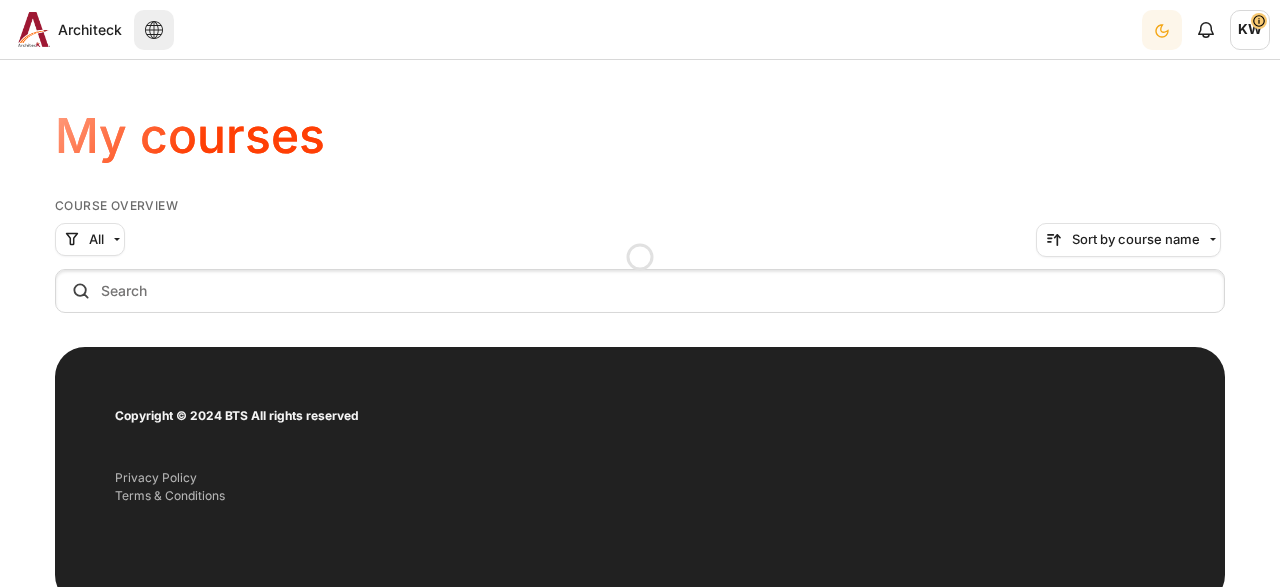 scroll, scrollTop: 0, scrollLeft: 0, axis: both 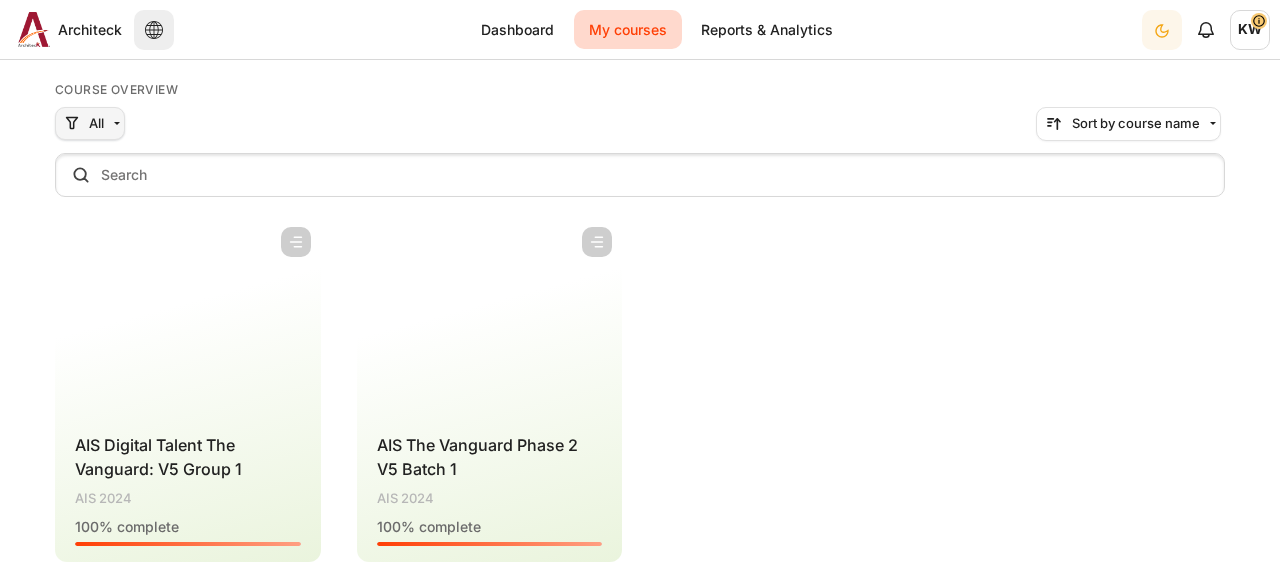 click on "All" at bounding box center [96, 124] 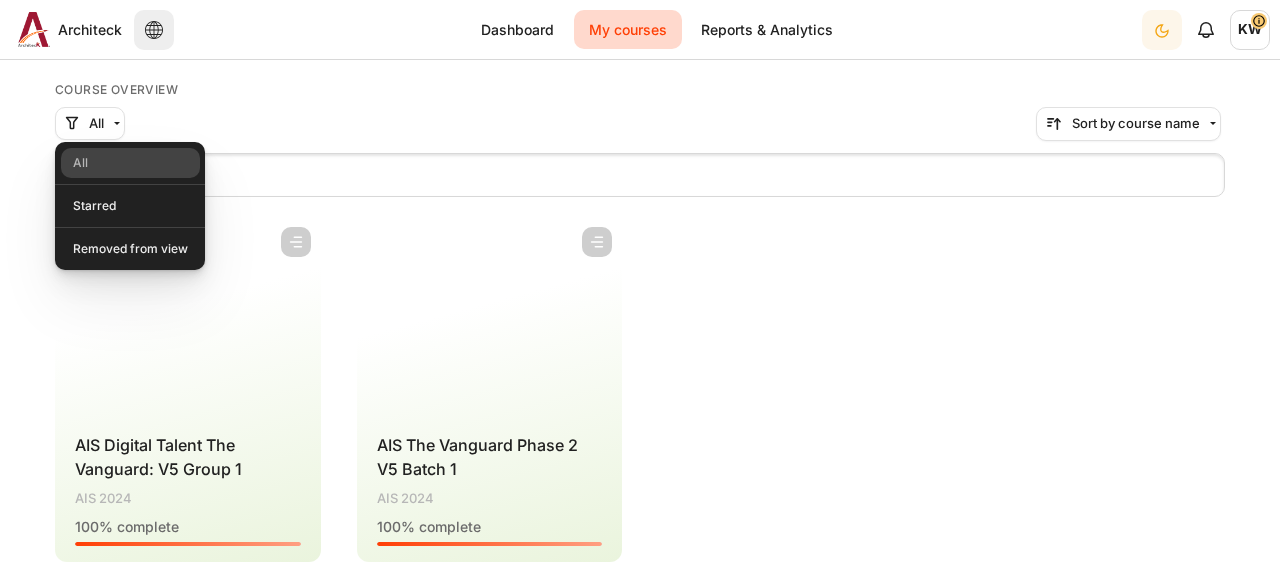 click on "All
All
Starred
Removed from view" at bounding box center [640, 126] 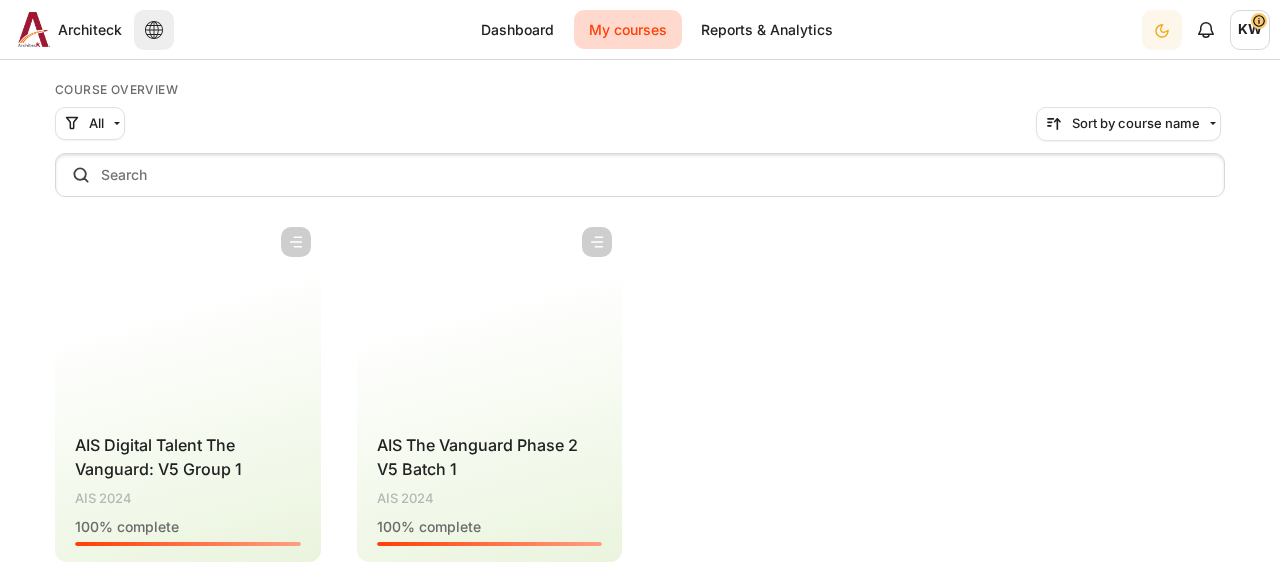 scroll, scrollTop: 0, scrollLeft: 0, axis: both 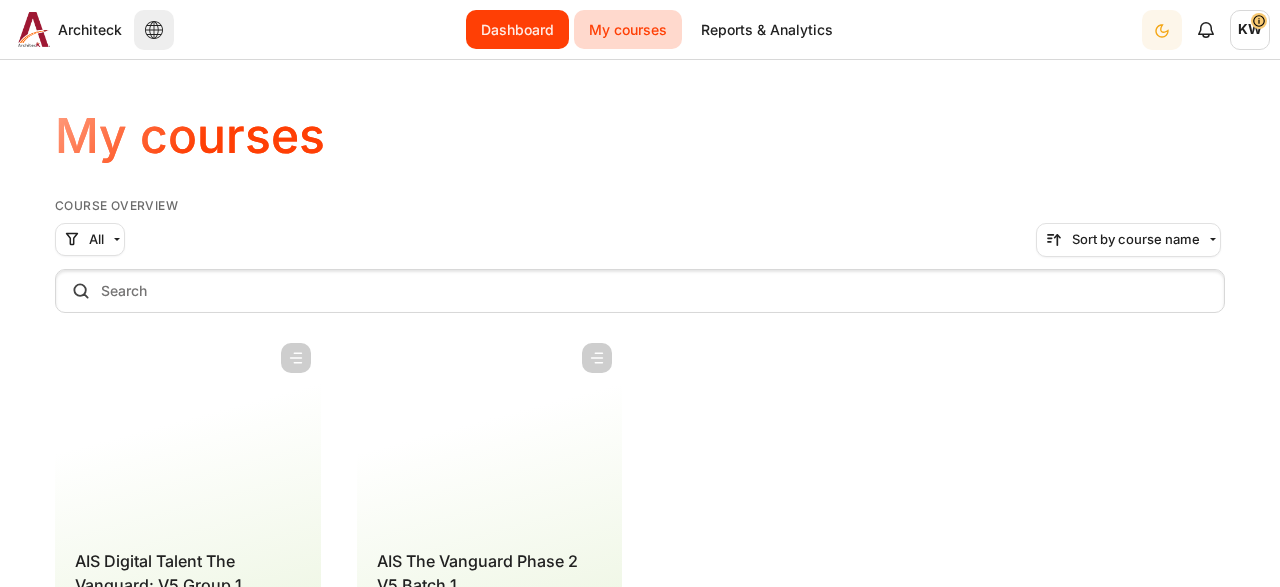 click on "Dashboard" at bounding box center [517, 29] 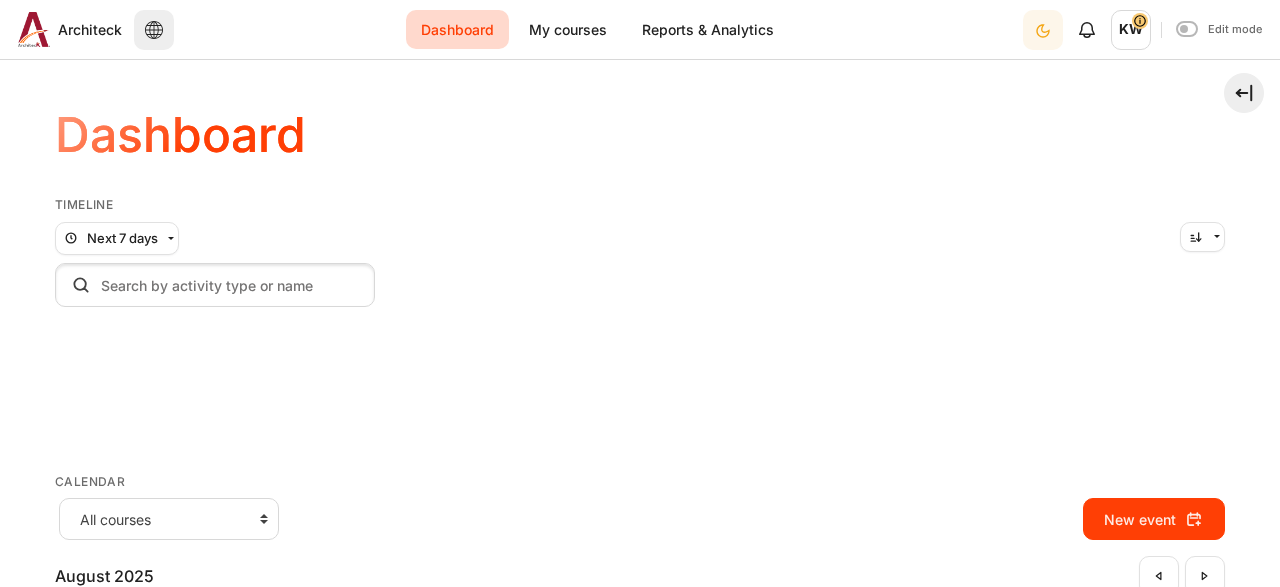 scroll, scrollTop: 0, scrollLeft: 0, axis: both 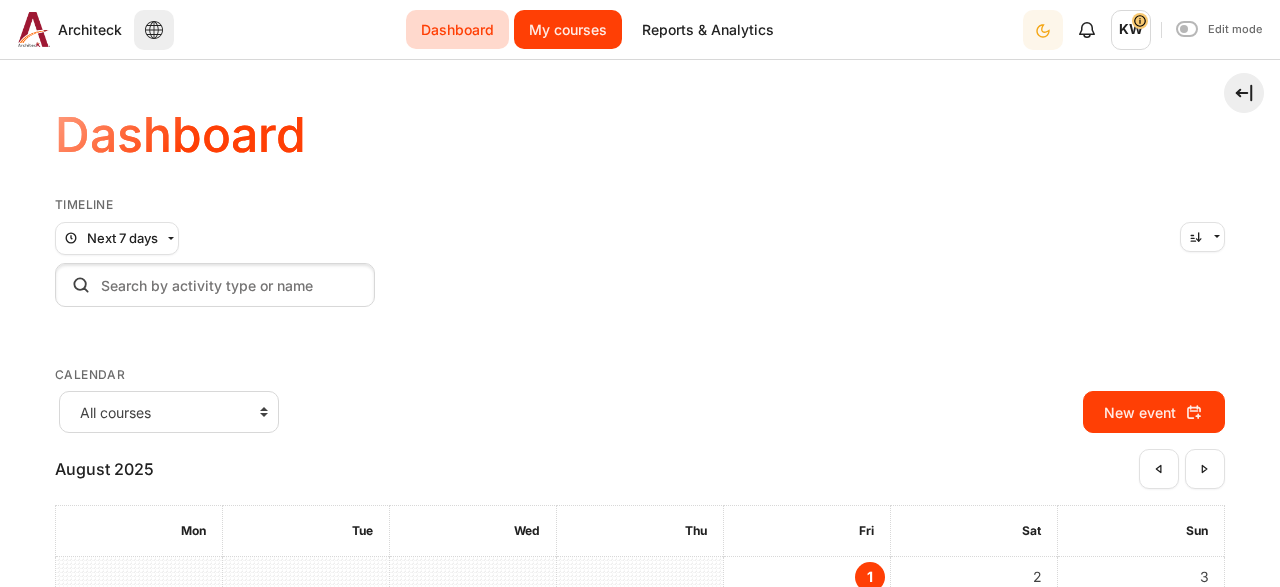 click on "My courses" at bounding box center (568, 29) 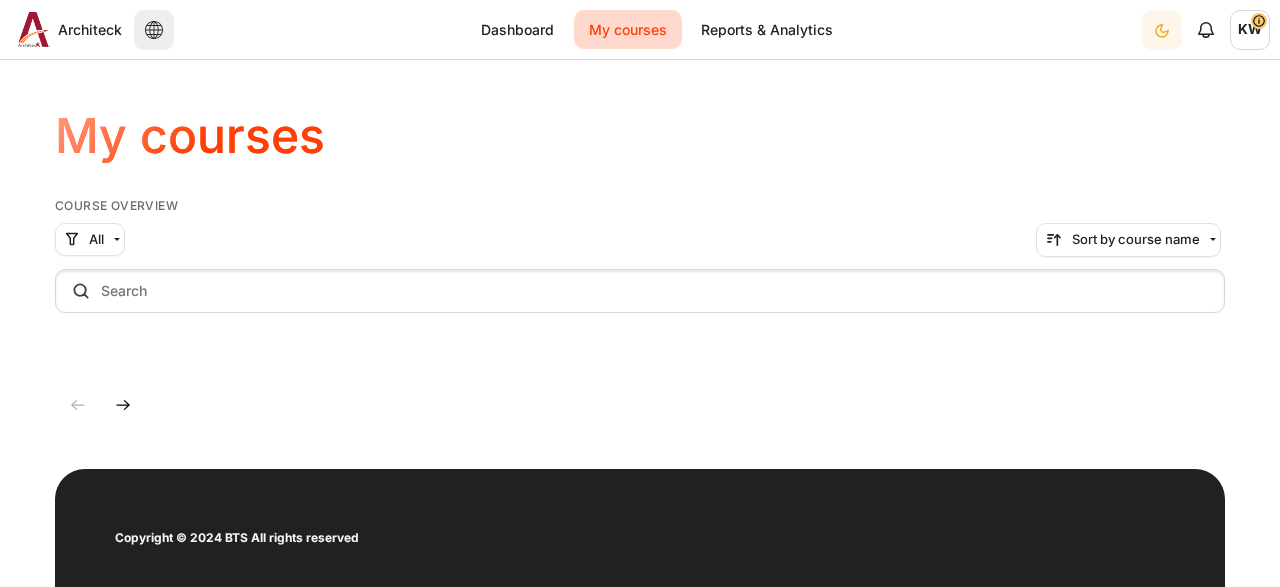 scroll, scrollTop: 0, scrollLeft: 0, axis: both 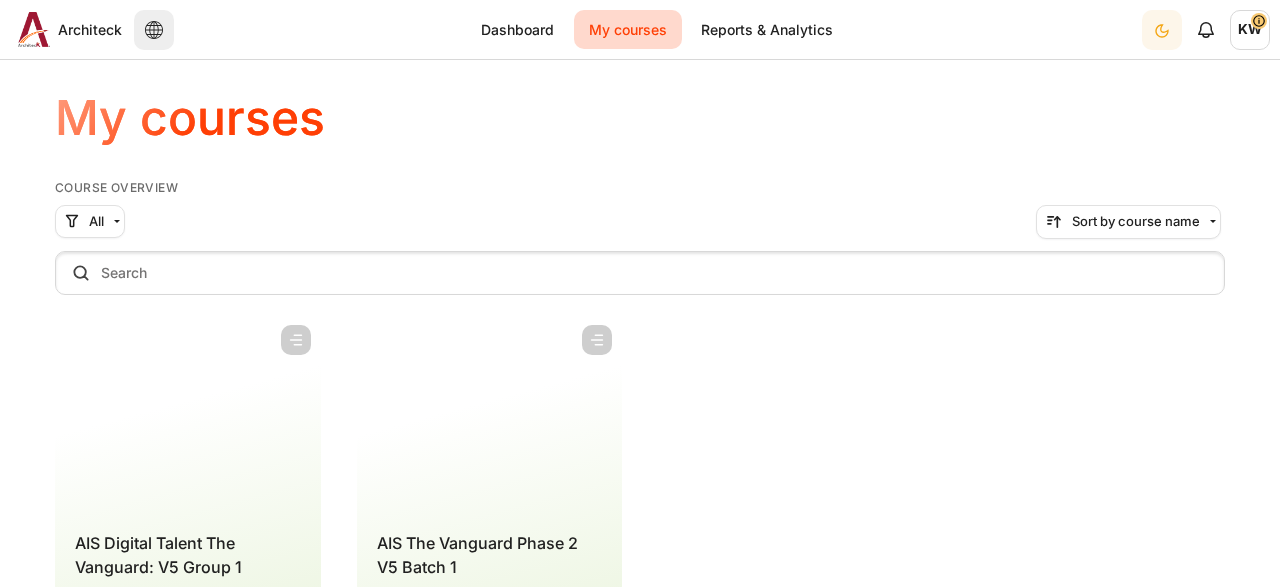 click at bounding box center [490, 415] 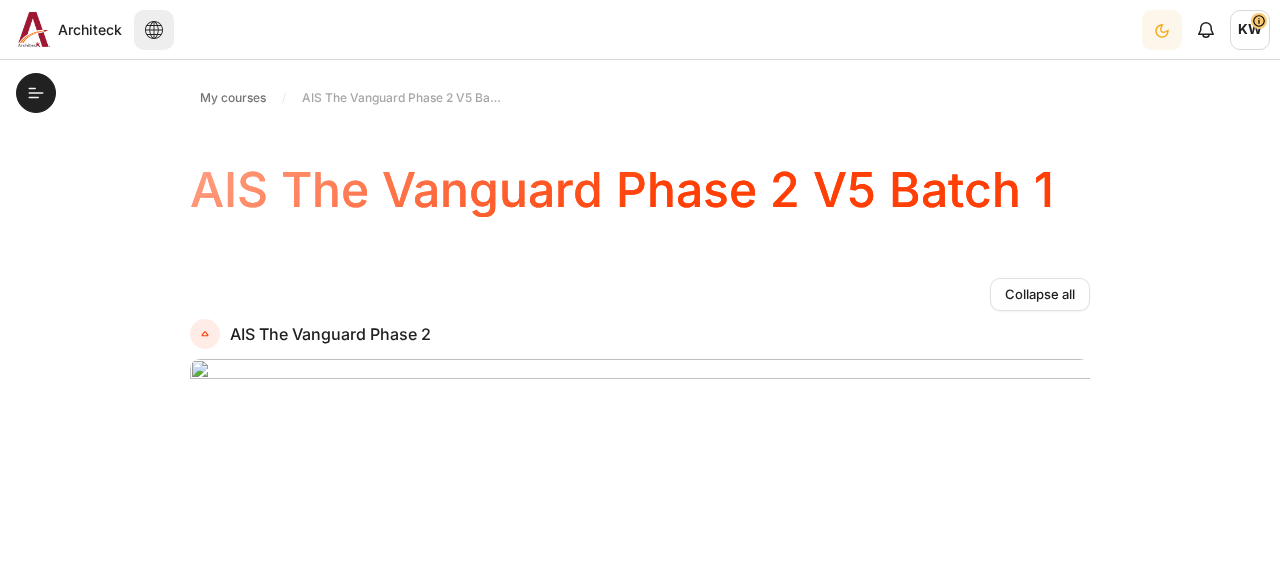 scroll, scrollTop: 0, scrollLeft: 0, axis: both 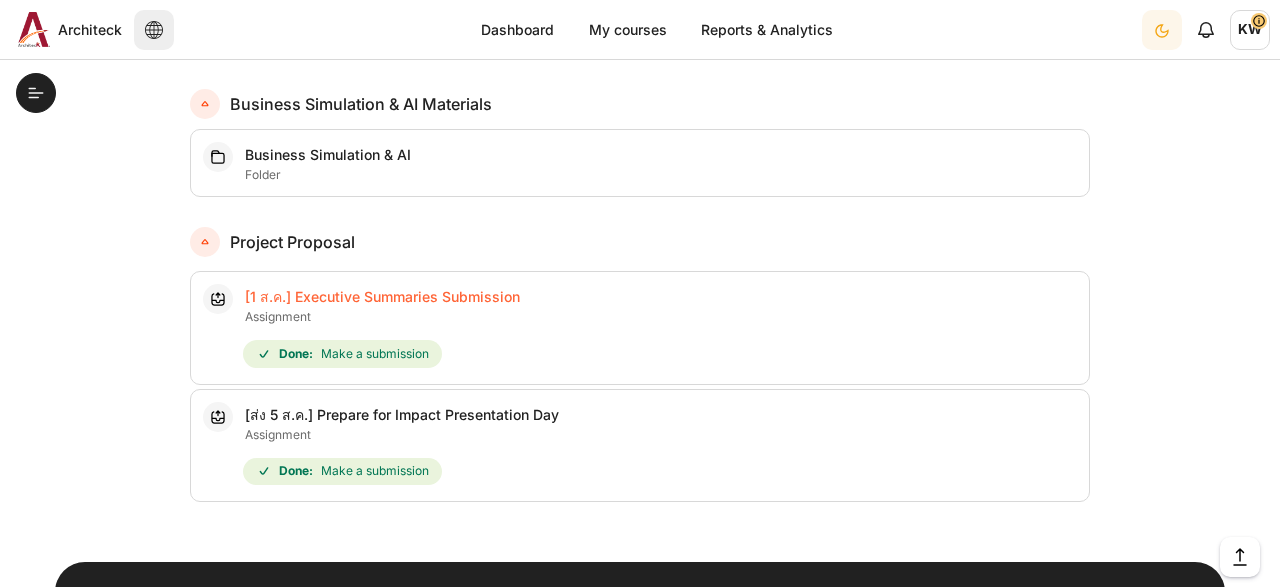 click on "[1 ส.ค.] Executive Summaries Submission   Assignment" at bounding box center [382, 296] 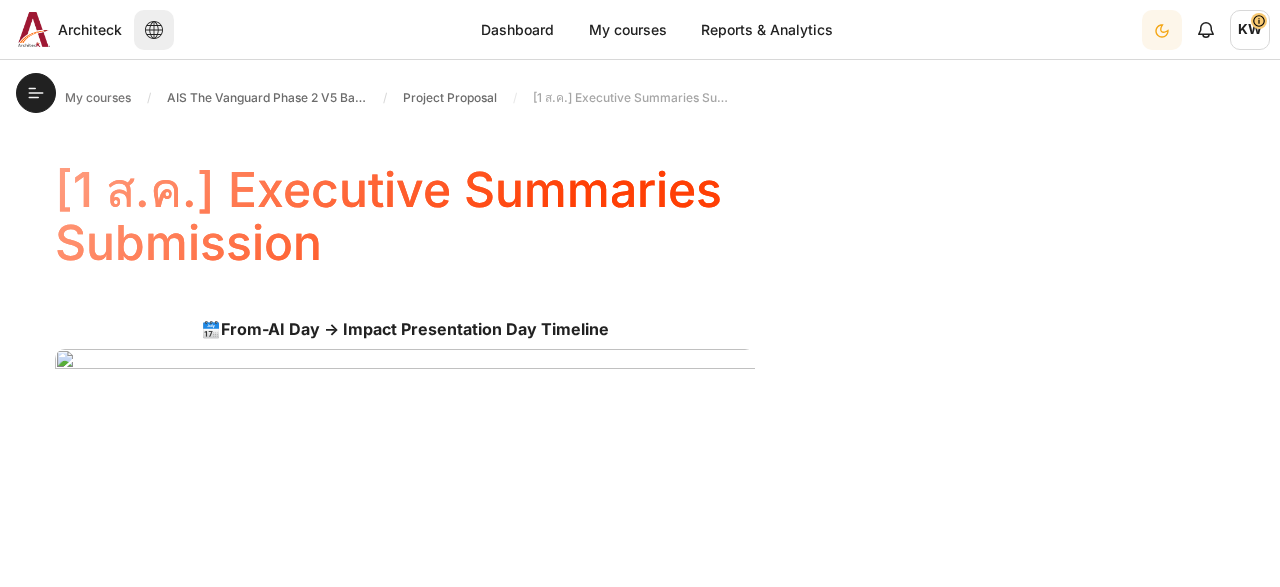 scroll, scrollTop: 0, scrollLeft: 0, axis: both 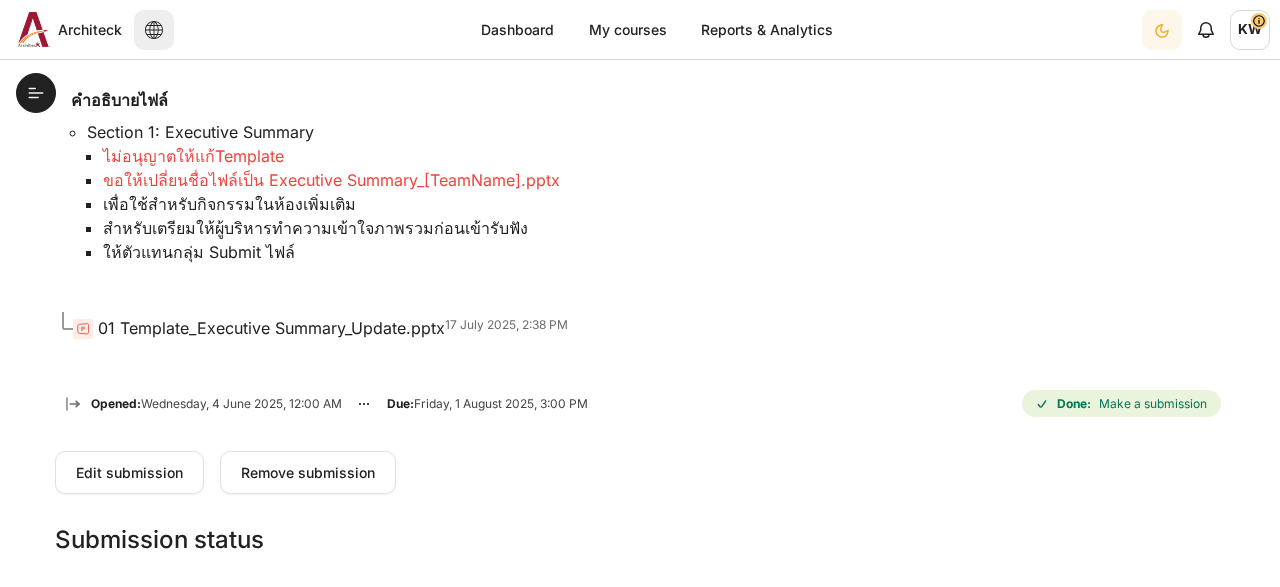 click on "01 Template_Executive Summary_Update.pptx" at bounding box center (271, 328) 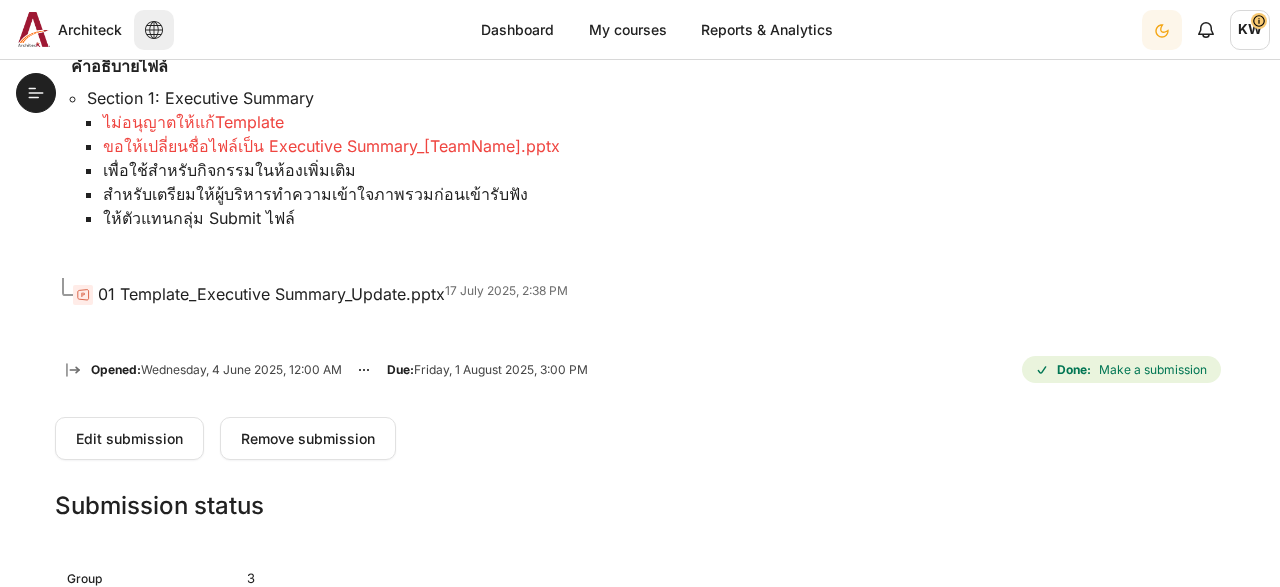 scroll, scrollTop: 821, scrollLeft: 0, axis: vertical 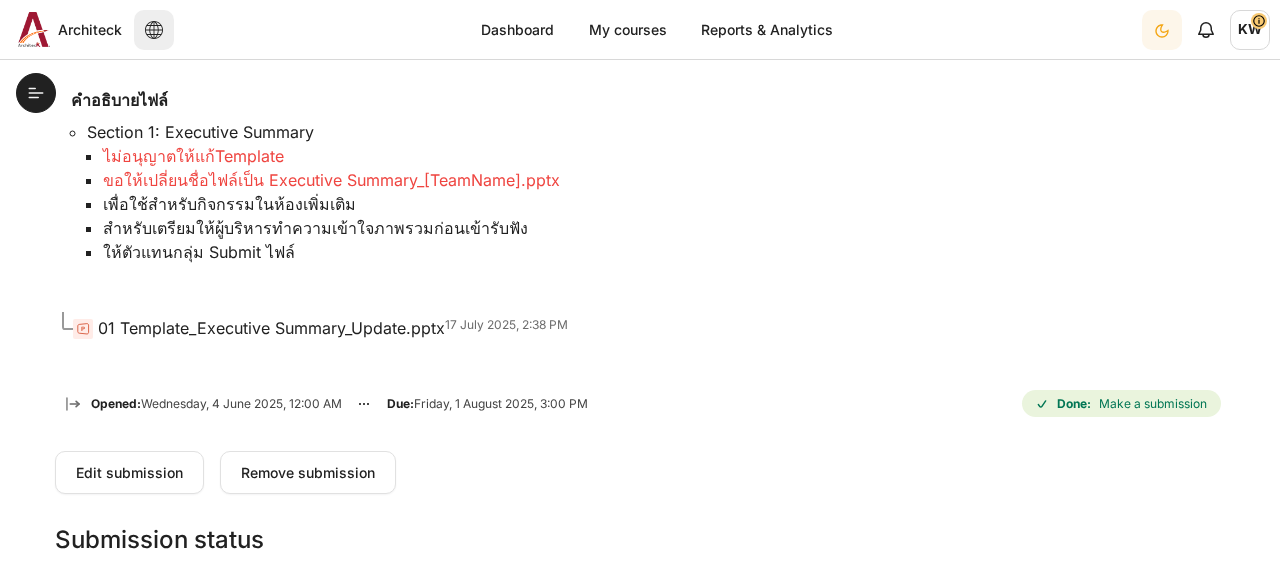 click on "Opened:" at bounding box center [116, 403] 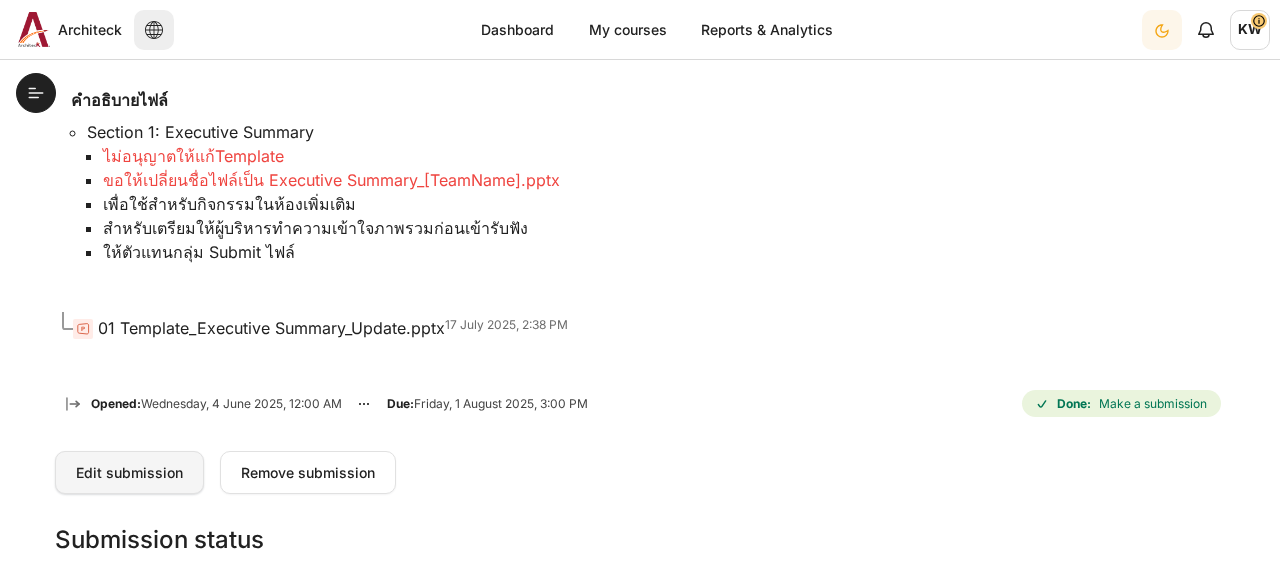 click on "Edit submission" at bounding box center [129, 472] 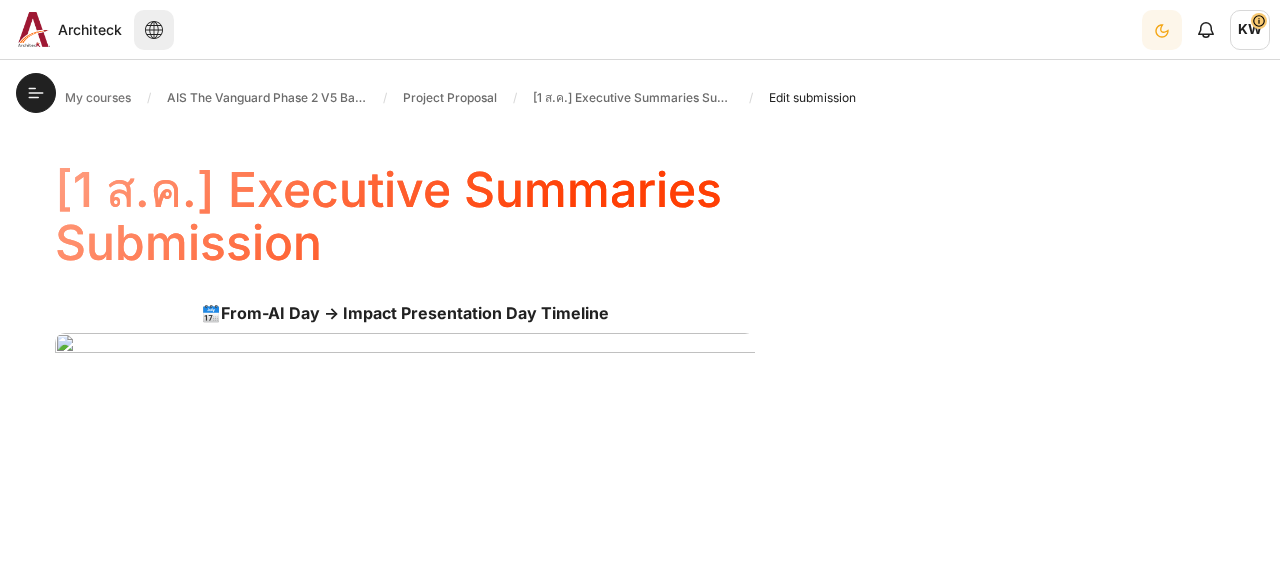 scroll, scrollTop: 0, scrollLeft: 0, axis: both 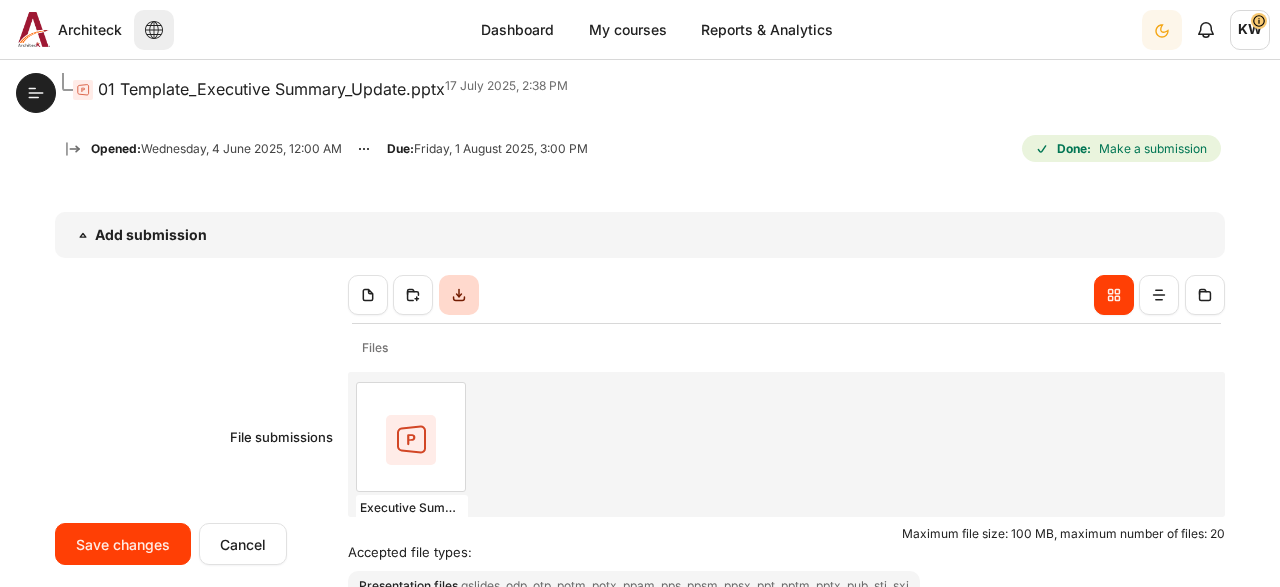 click at bounding box center (459, 295) 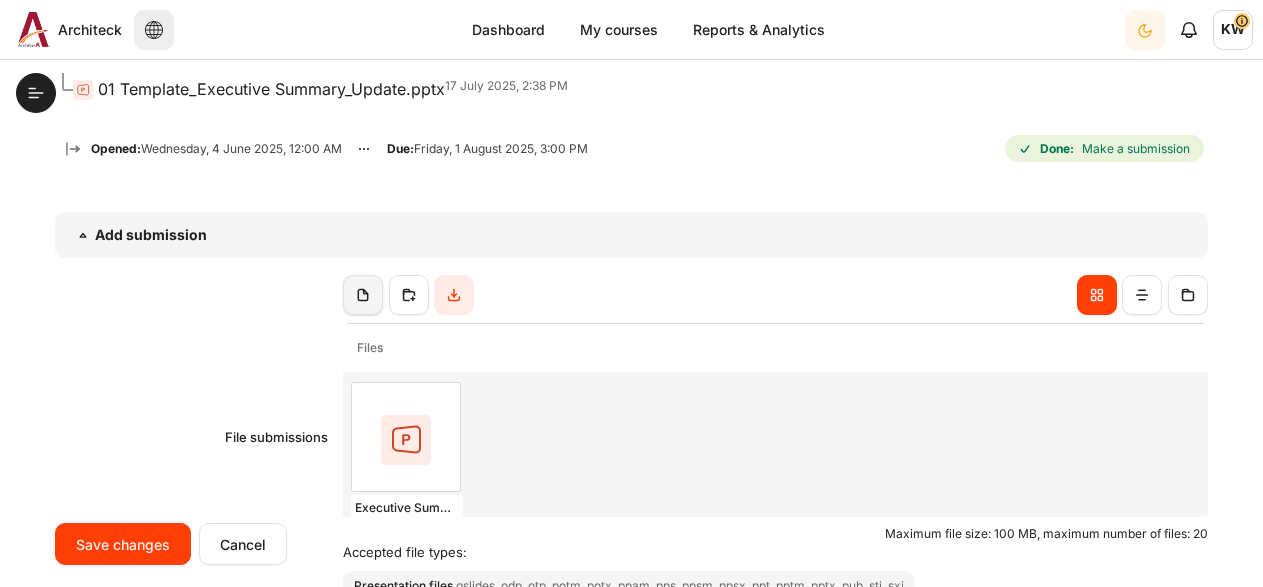 click at bounding box center (363, 295) 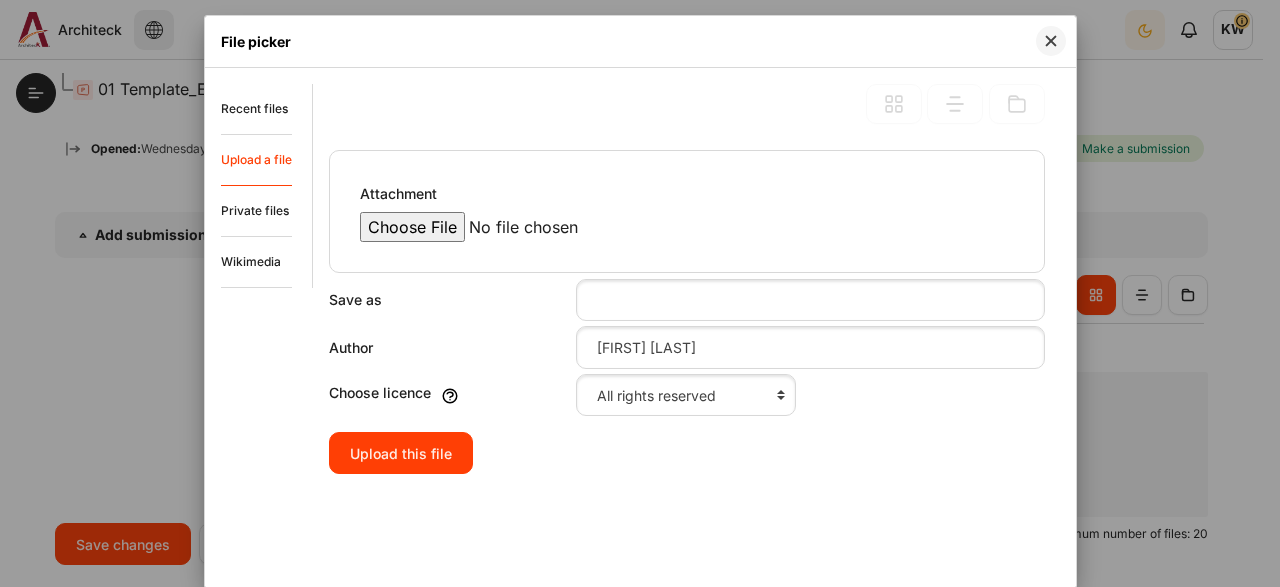click on "Attachment" at bounding box center [530, 227] 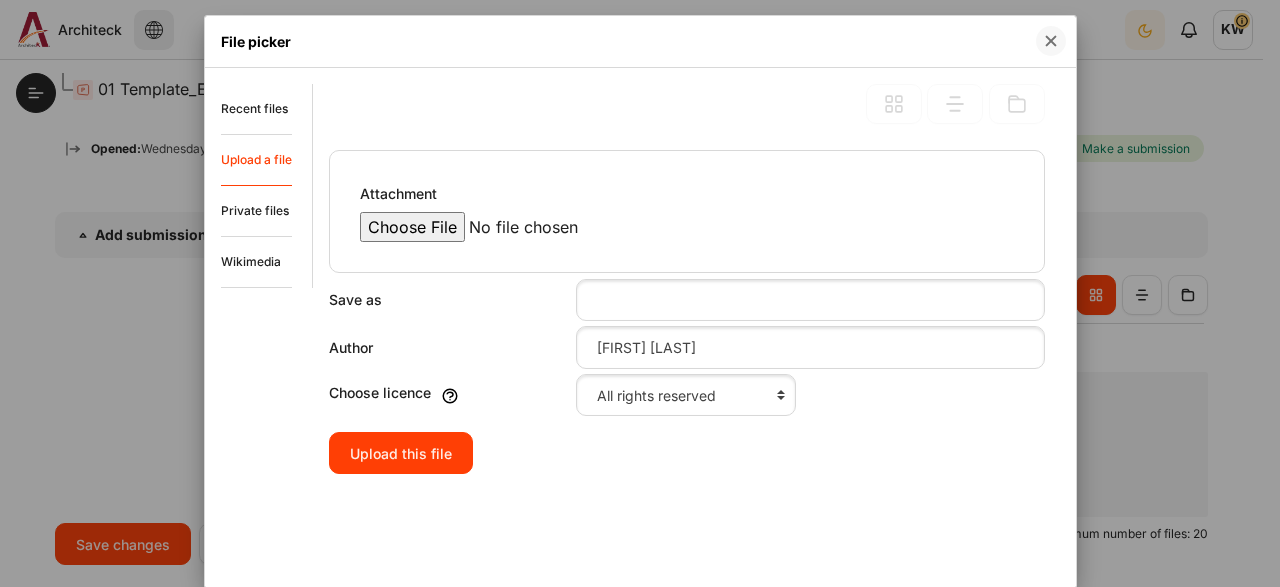 type on "C:\fakepath\Mingalaba AI Chat Service Presentation by V5G3_ImNo.3 .pptx" 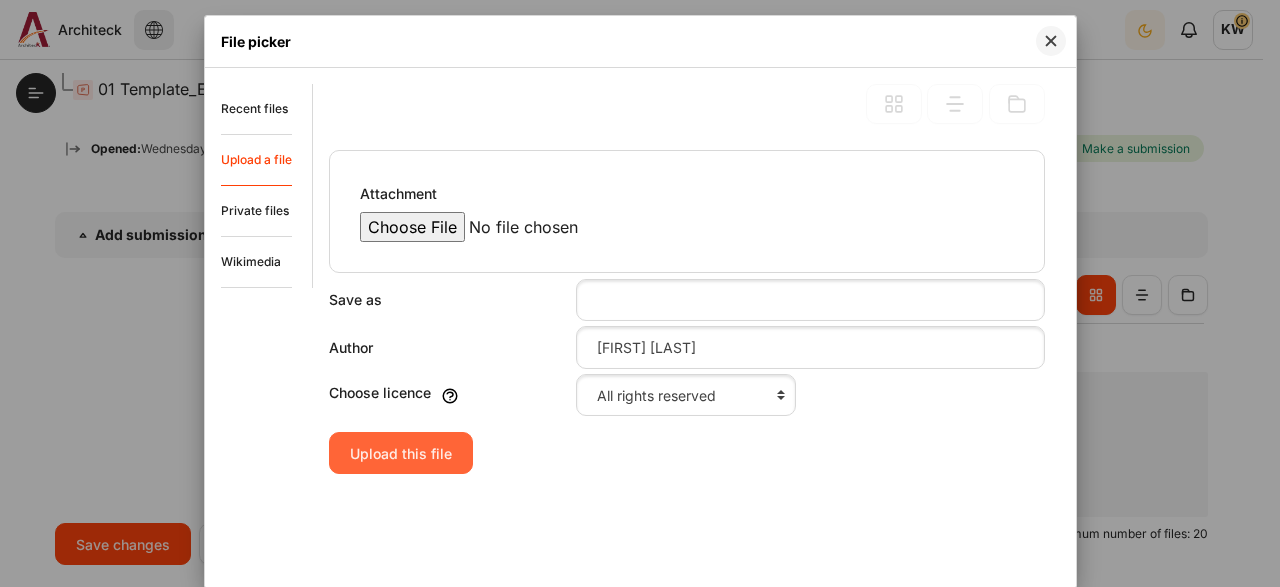 click on "Upload this file" at bounding box center (401, 453) 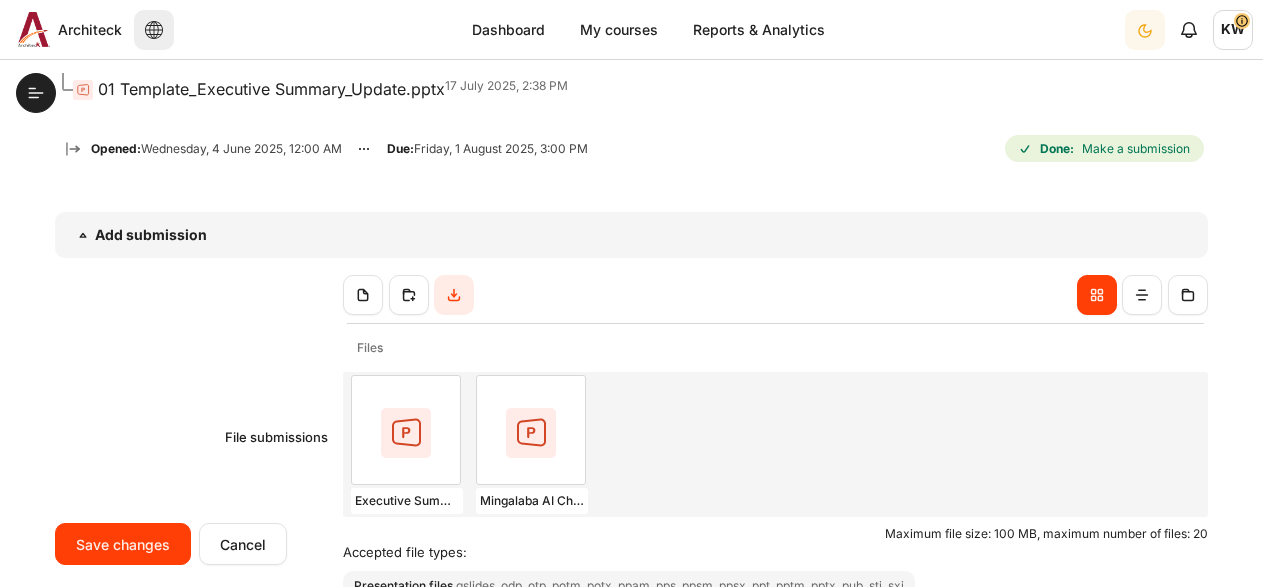 scroll, scrollTop: 11, scrollLeft: 0, axis: vertical 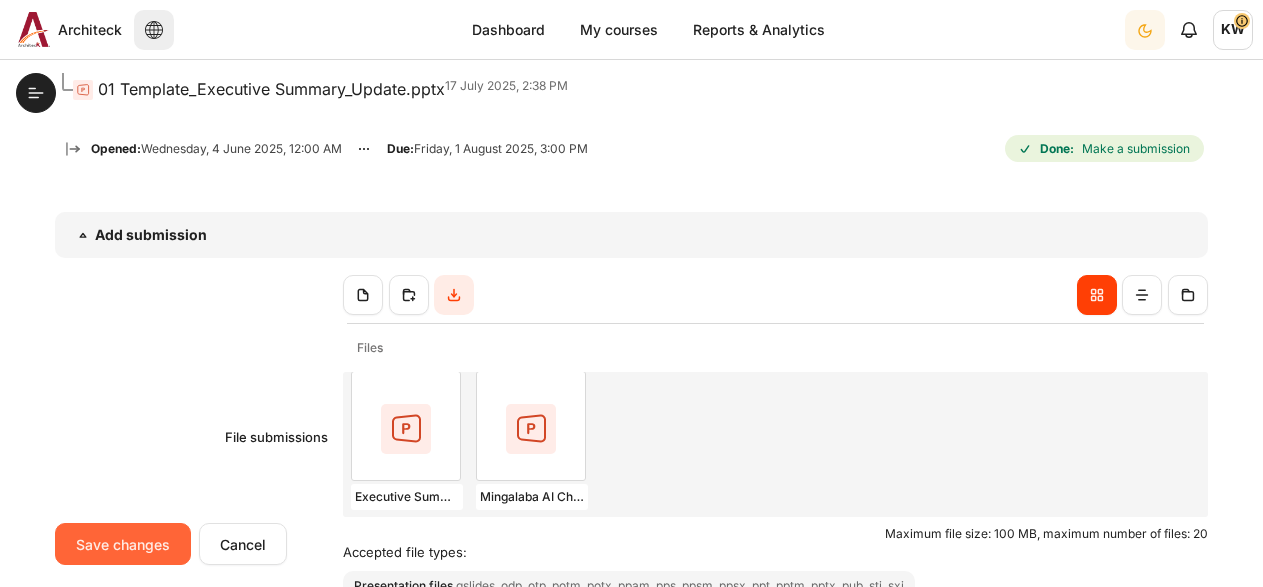 click on "Save changes" at bounding box center [123, 544] 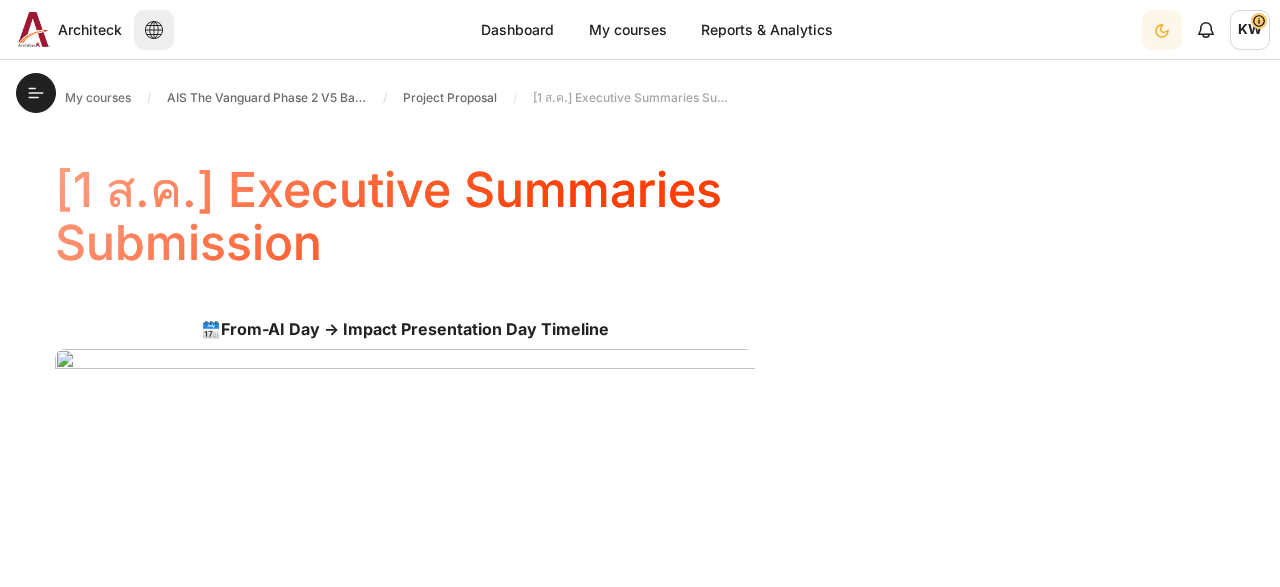 scroll, scrollTop: 0, scrollLeft: 0, axis: both 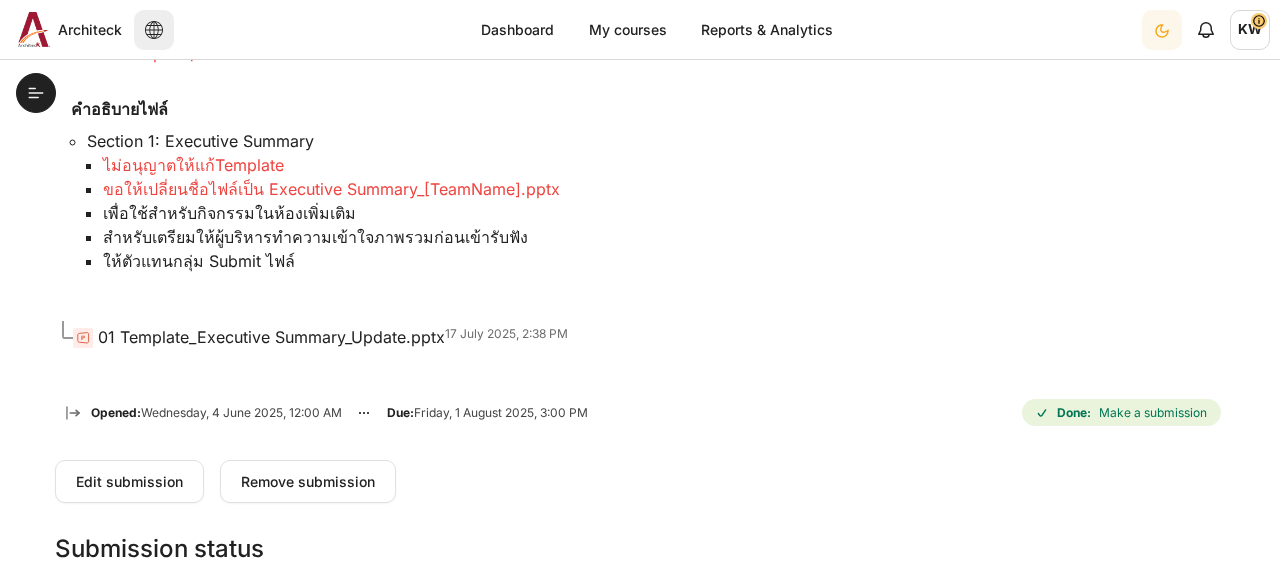 click on "01 Template_Executive Summary_Update.pptx" at bounding box center (271, 337) 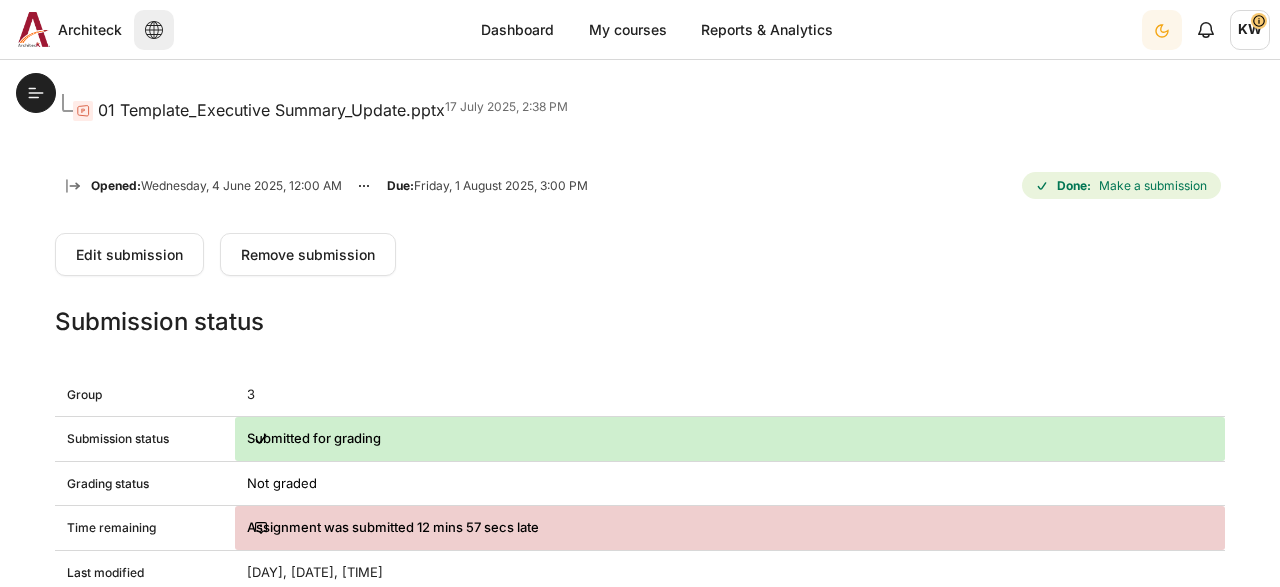 scroll, scrollTop: 1044, scrollLeft: 0, axis: vertical 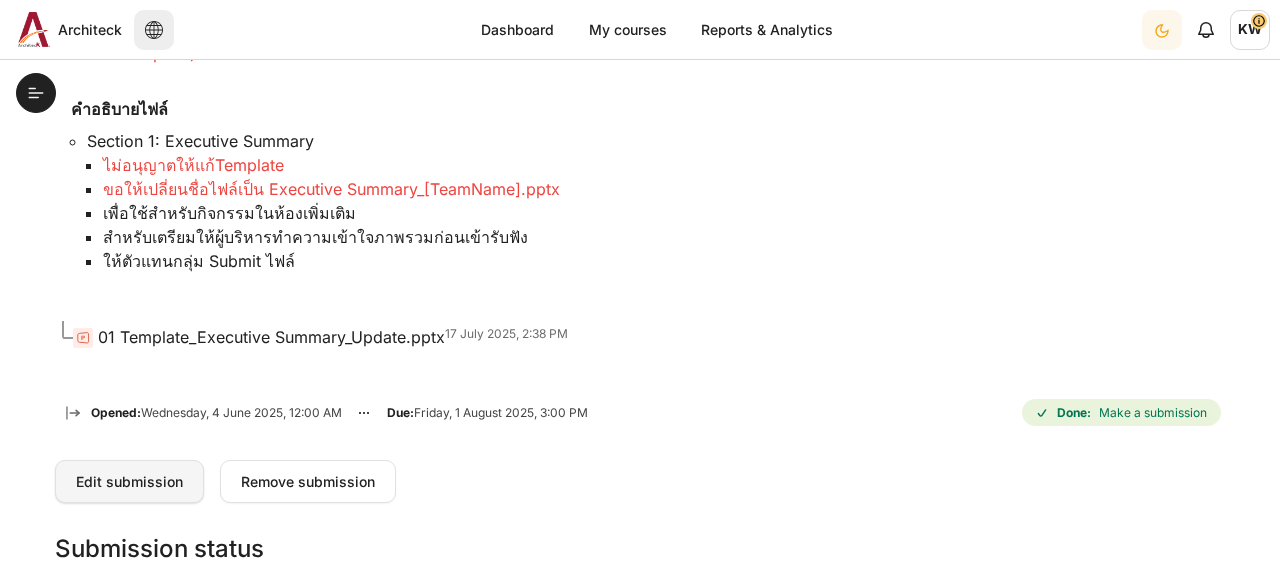click on "Edit submission" at bounding box center (129, 481) 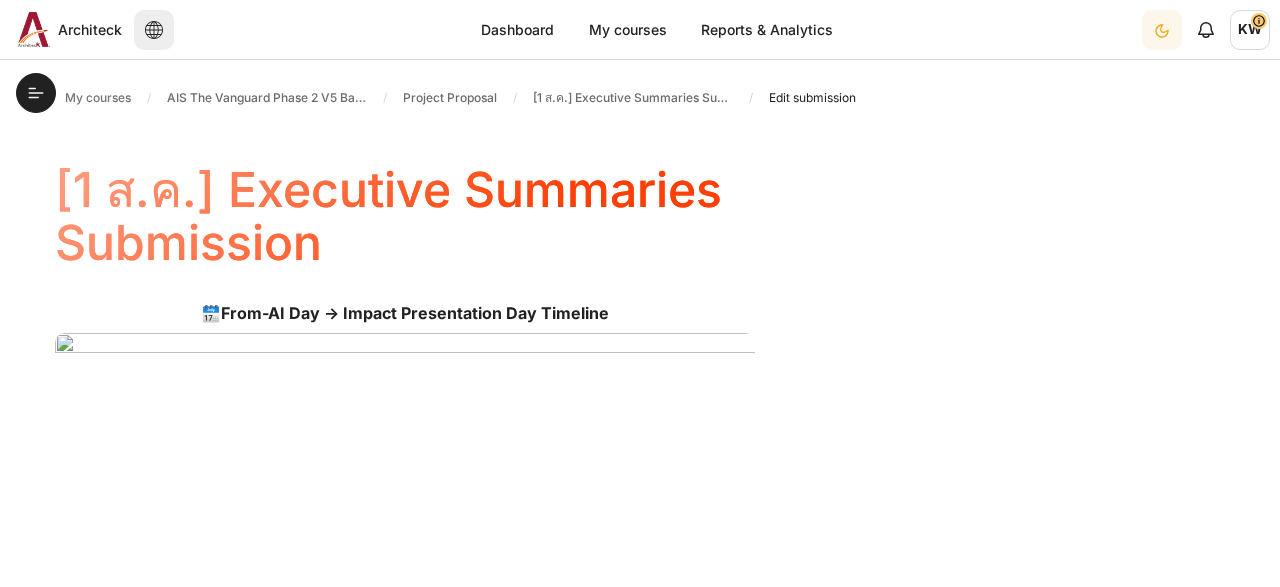 scroll, scrollTop: 0, scrollLeft: 0, axis: both 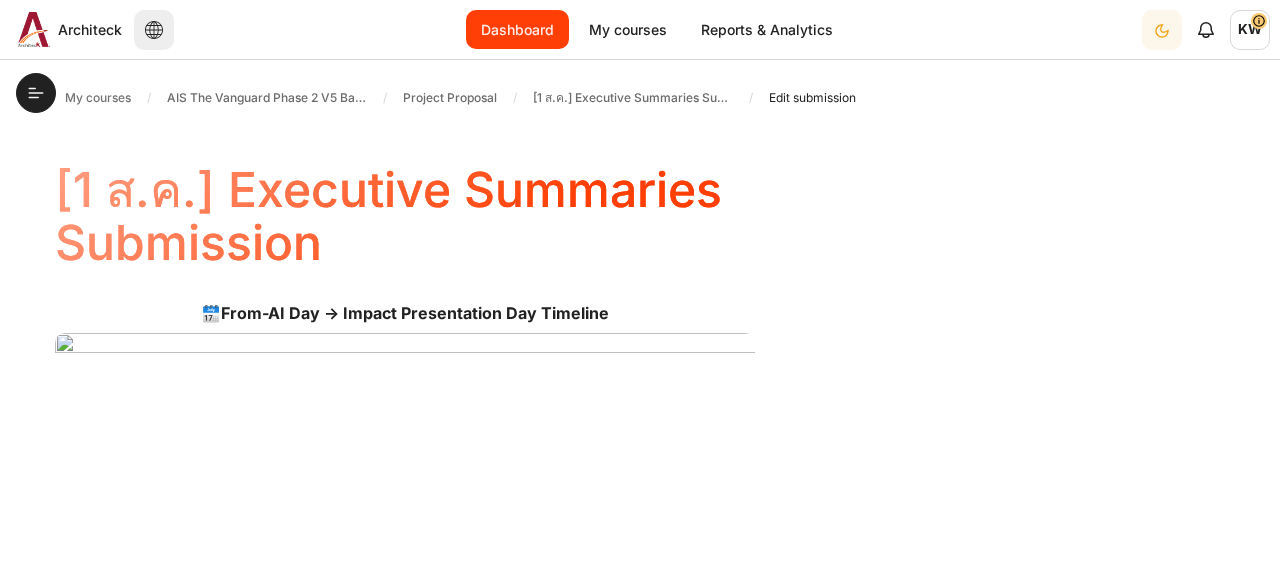 click on "Dashboard" at bounding box center (517, 29) 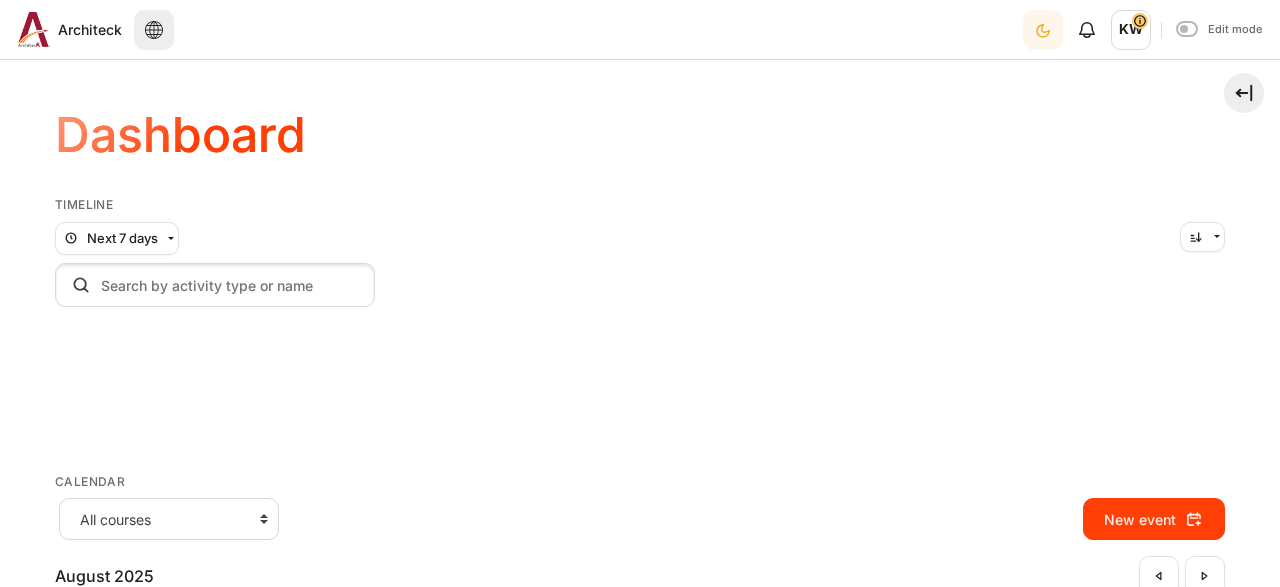 scroll, scrollTop: 0, scrollLeft: 0, axis: both 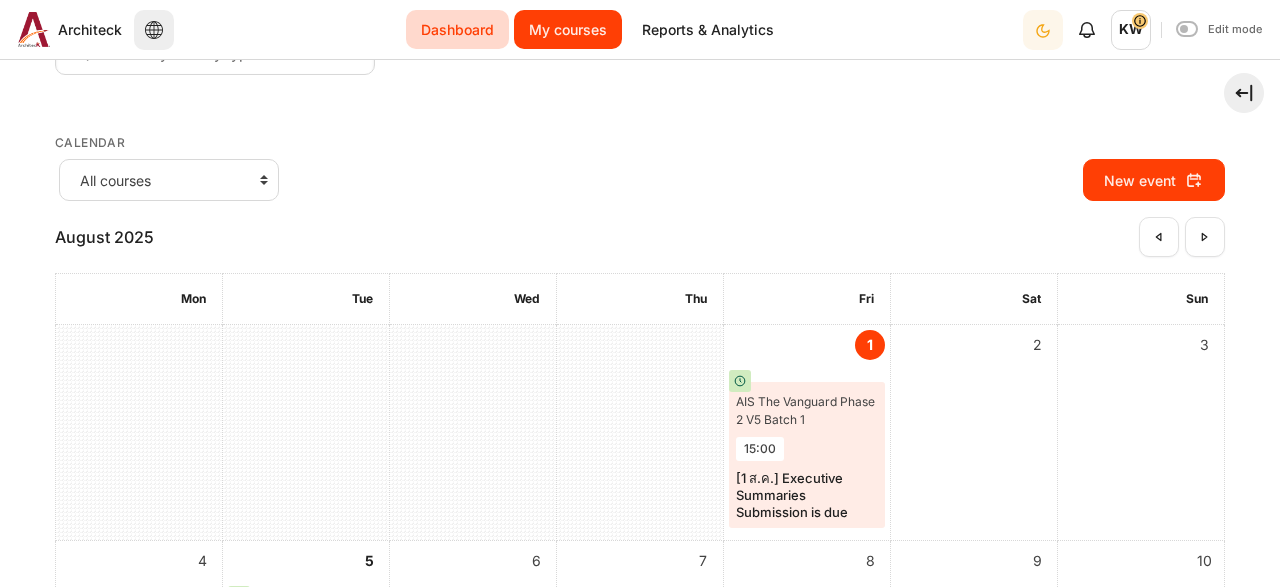 click on "My courses" at bounding box center (568, 29) 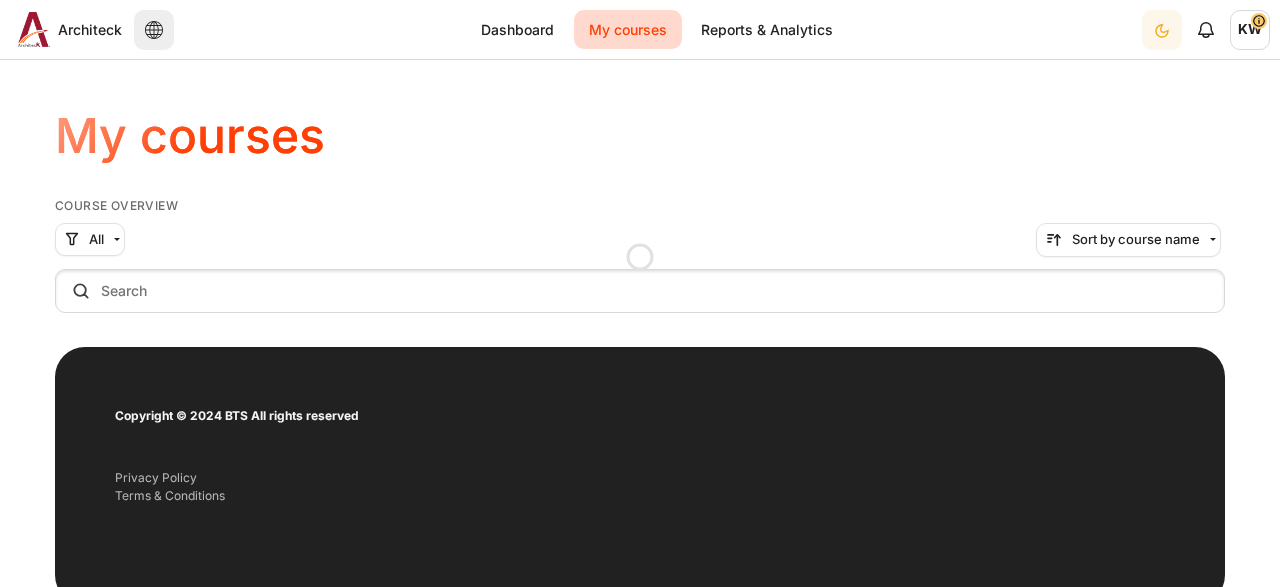 scroll, scrollTop: 0, scrollLeft: 0, axis: both 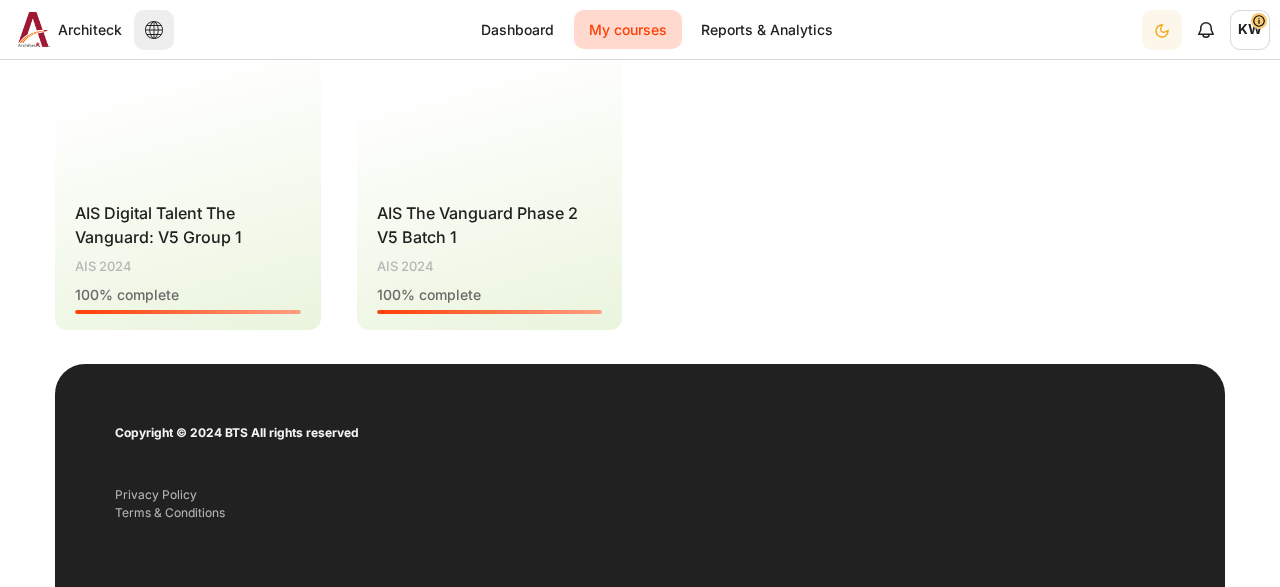 click on "Course is starred
Actions for course AIS The Vanguard Phase 2 V5 Batch 1
Star this course
Star for AIS The Vanguard Phase 2 V5 Batch 1
Unstar this course
Remove star for AIS The Vanguard Phase 2 V5 Batch 1" at bounding box center [490, 158] 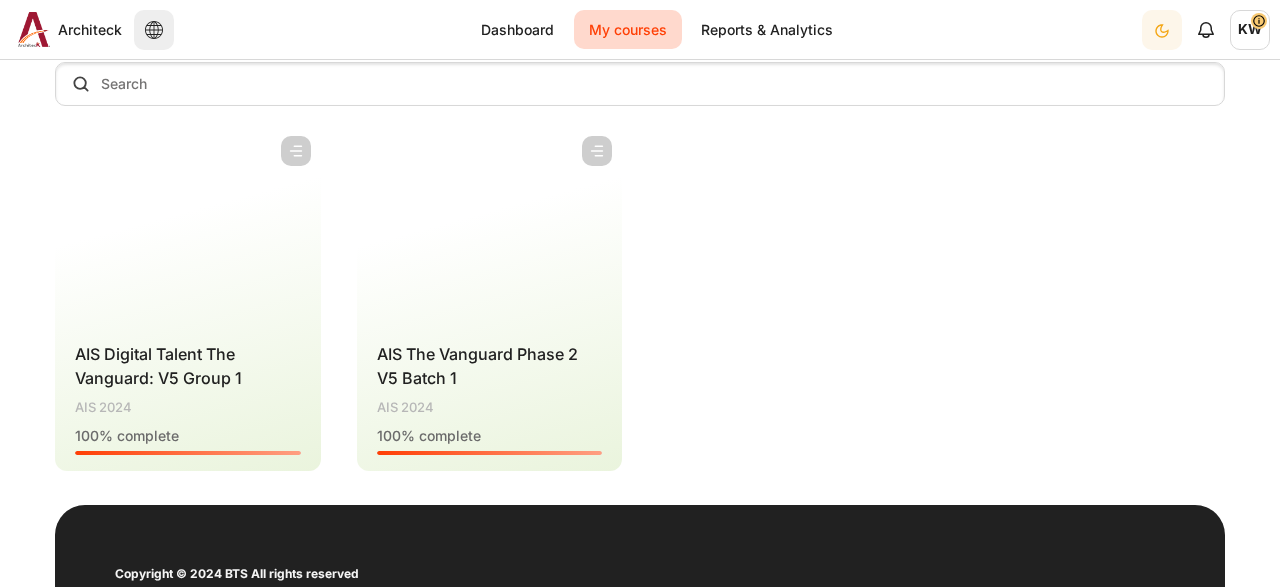 scroll, scrollTop: 116, scrollLeft: 0, axis: vertical 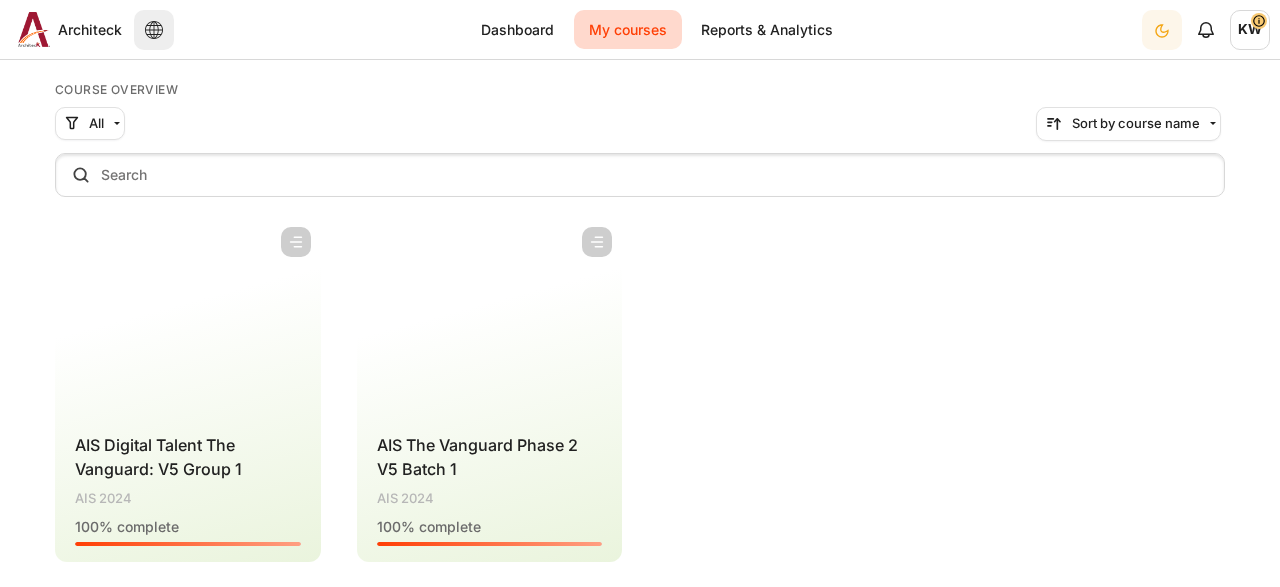 click at bounding box center (490, 317) 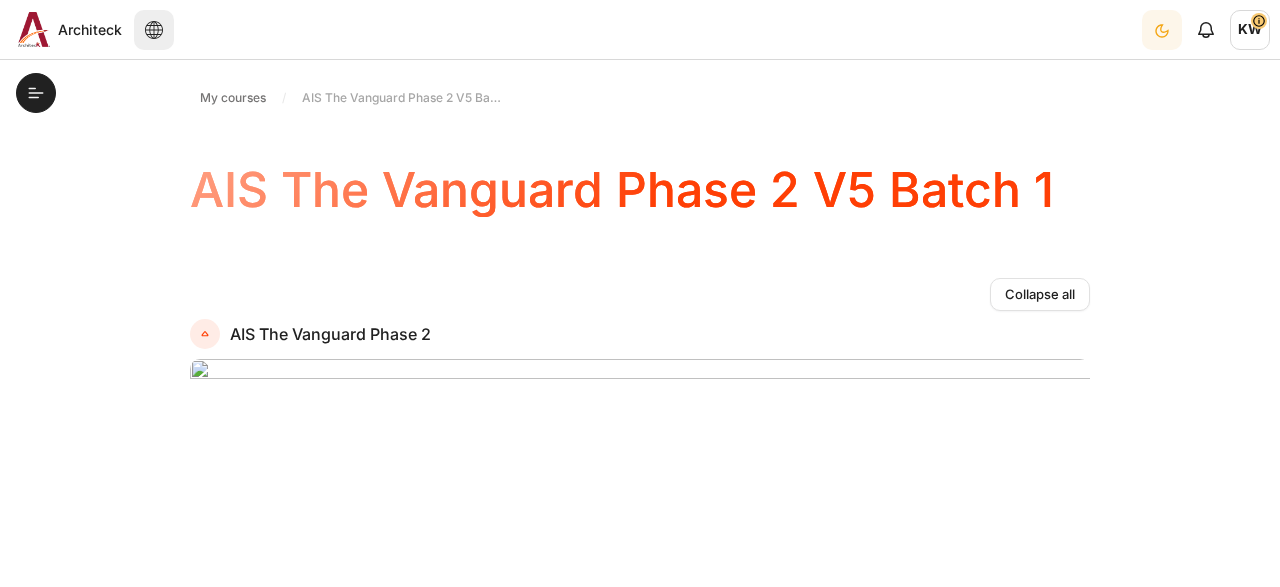 scroll, scrollTop: 0, scrollLeft: 0, axis: both 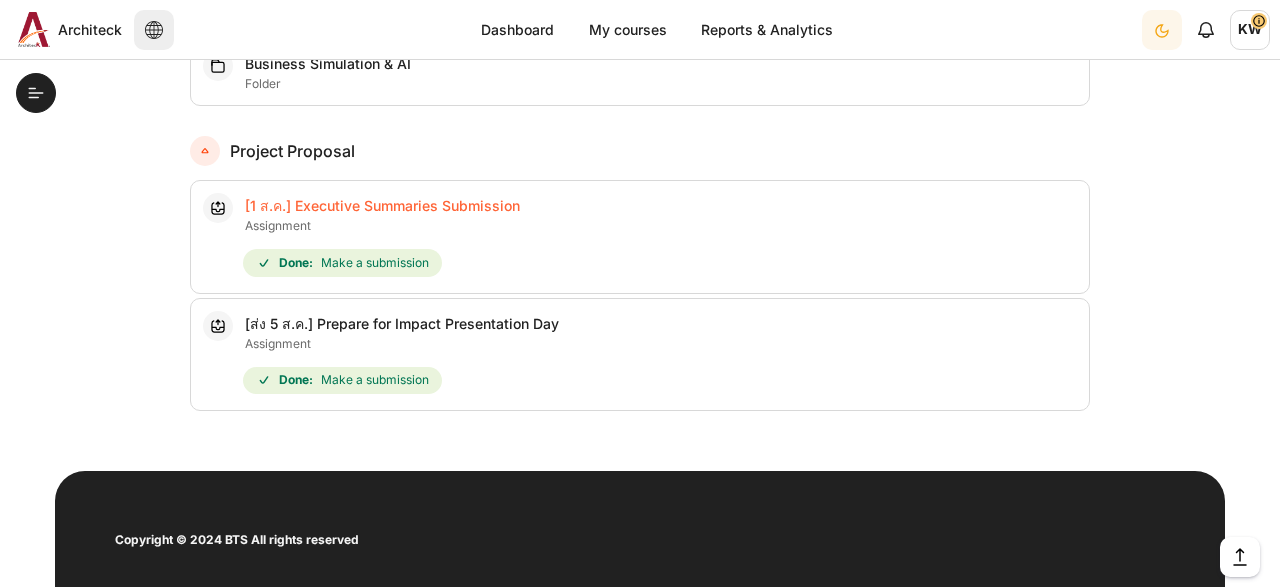 click on "[1 ส.ค.] Executive Summaries Submission   Assignment" at bounding box center [382, 205] 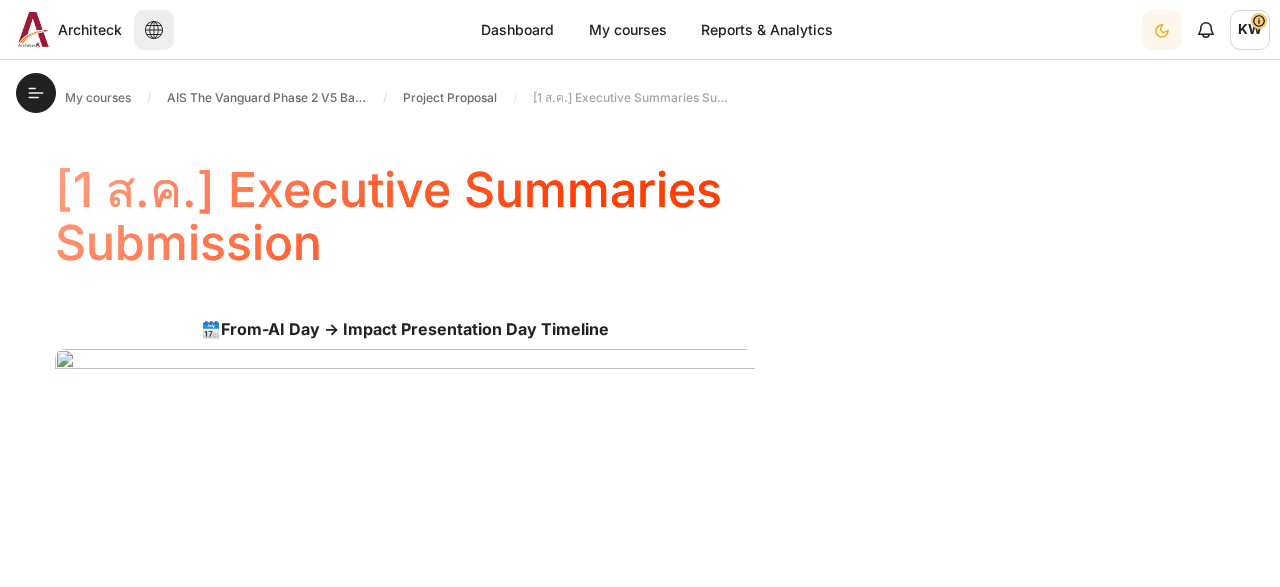scroll, scrollTop: 0, scrollLeft: 0, axis: both 